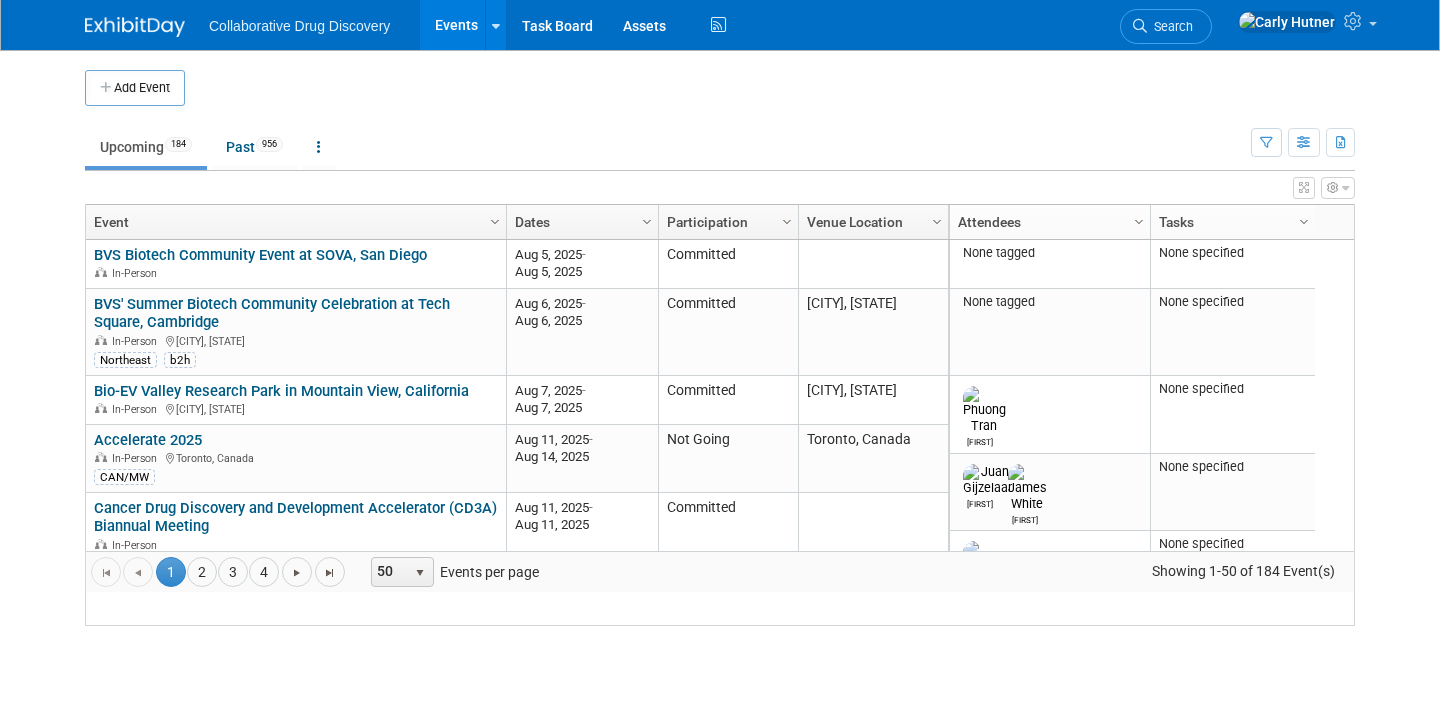 scroll, scrollTop: 0, scrollLeft: 0, axis: both 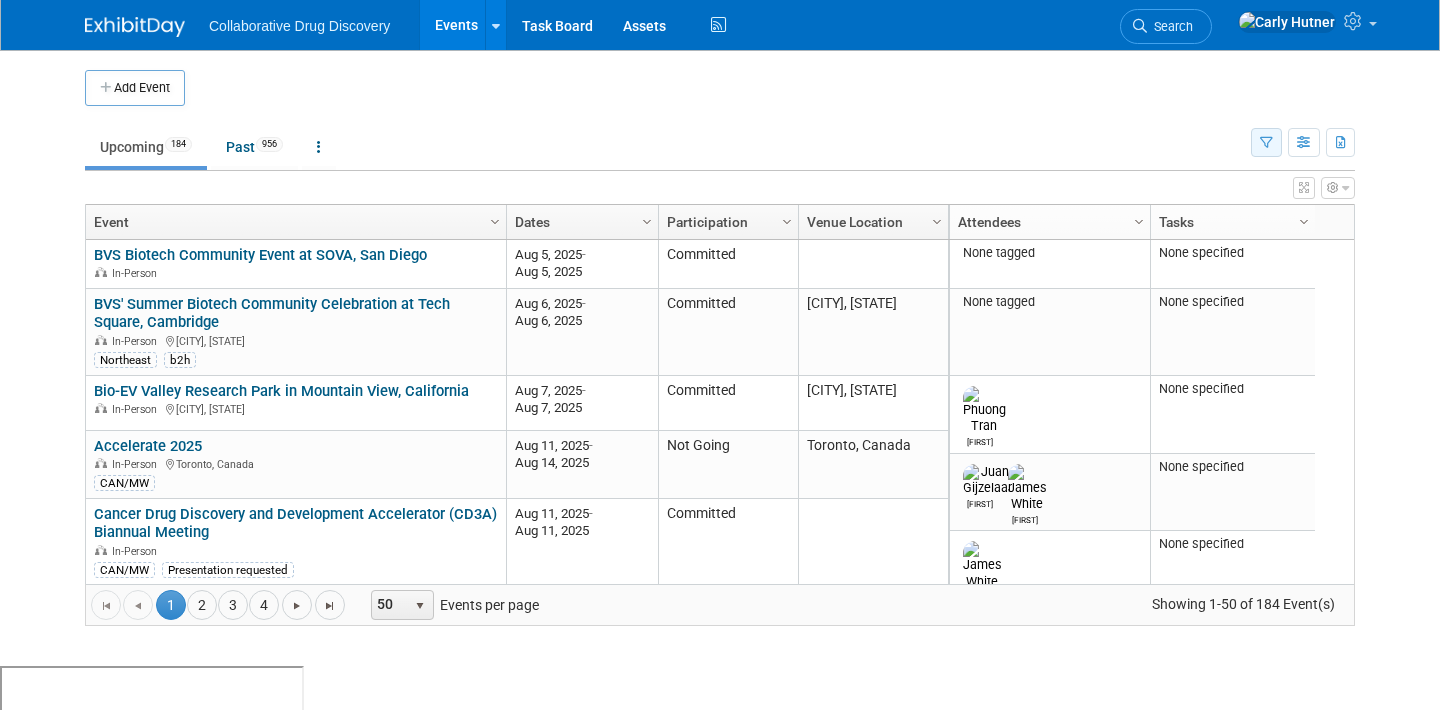 click at bounding box center [1266, 142] 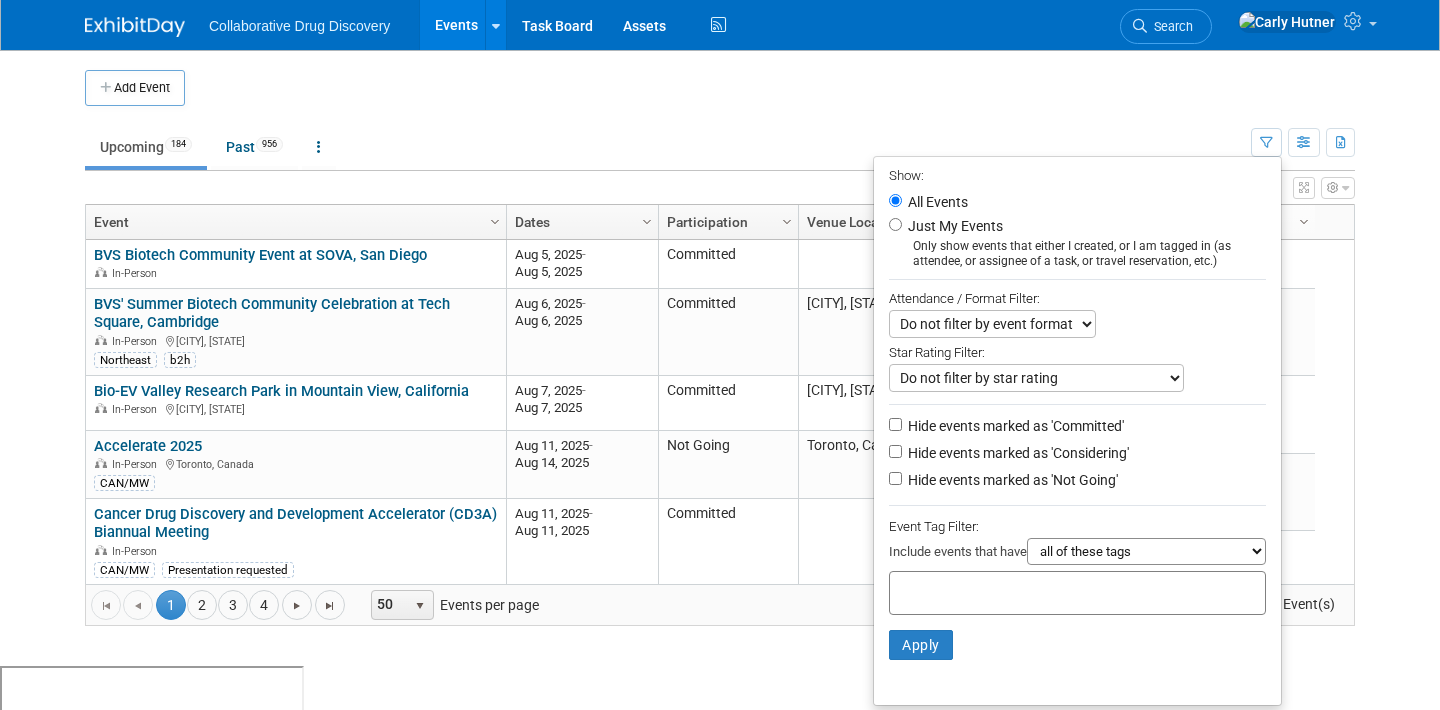 click at bounding box center (978, 590) 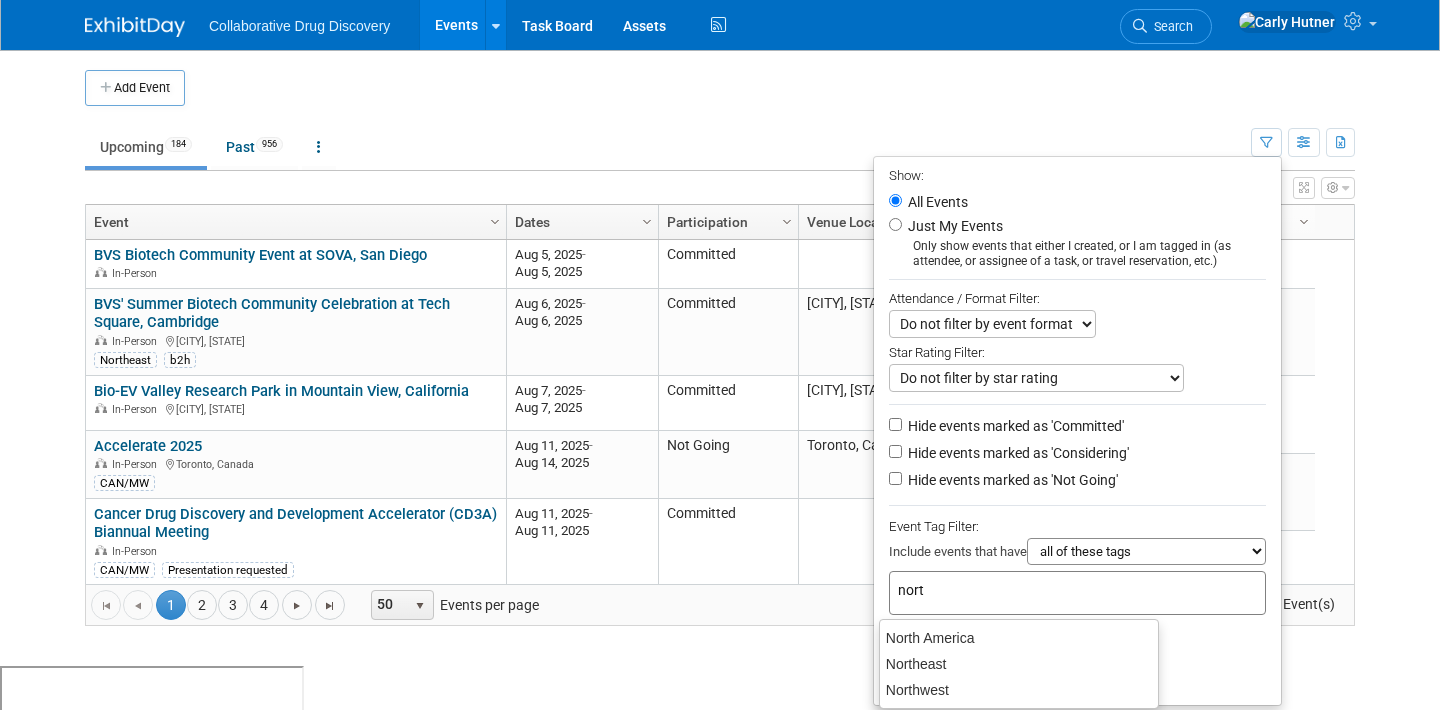 type on "north" 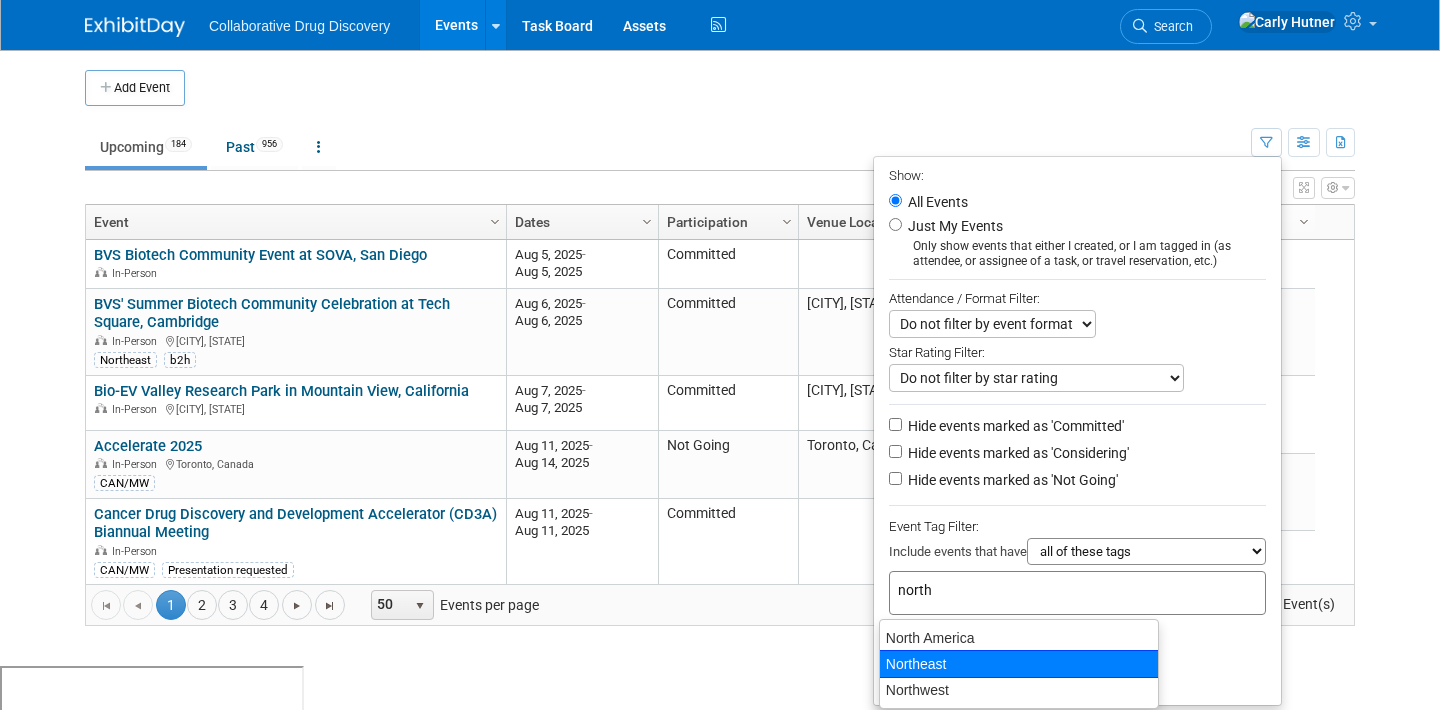 click on "Northeast" at bounding box center [1019, 664] 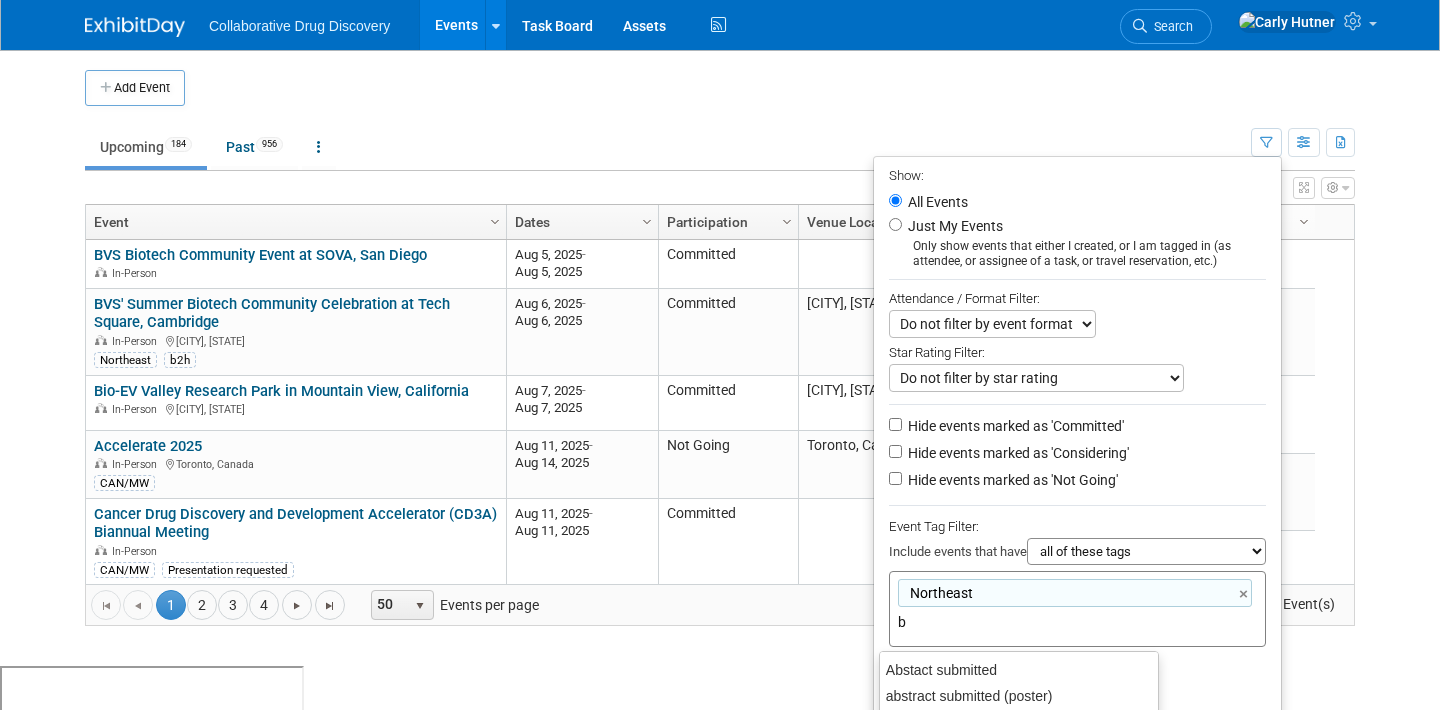 type on "b2" 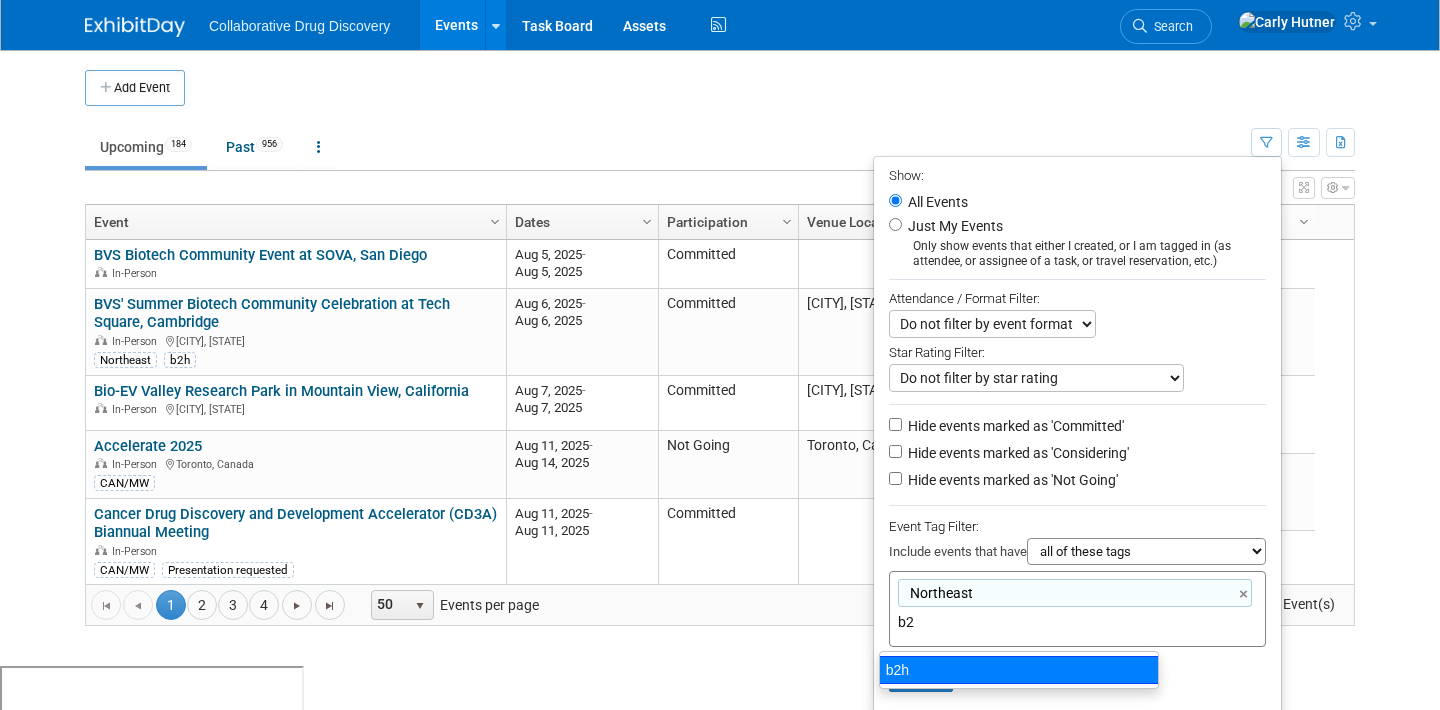 click on "b2h" at bounding box center [1019, 670] 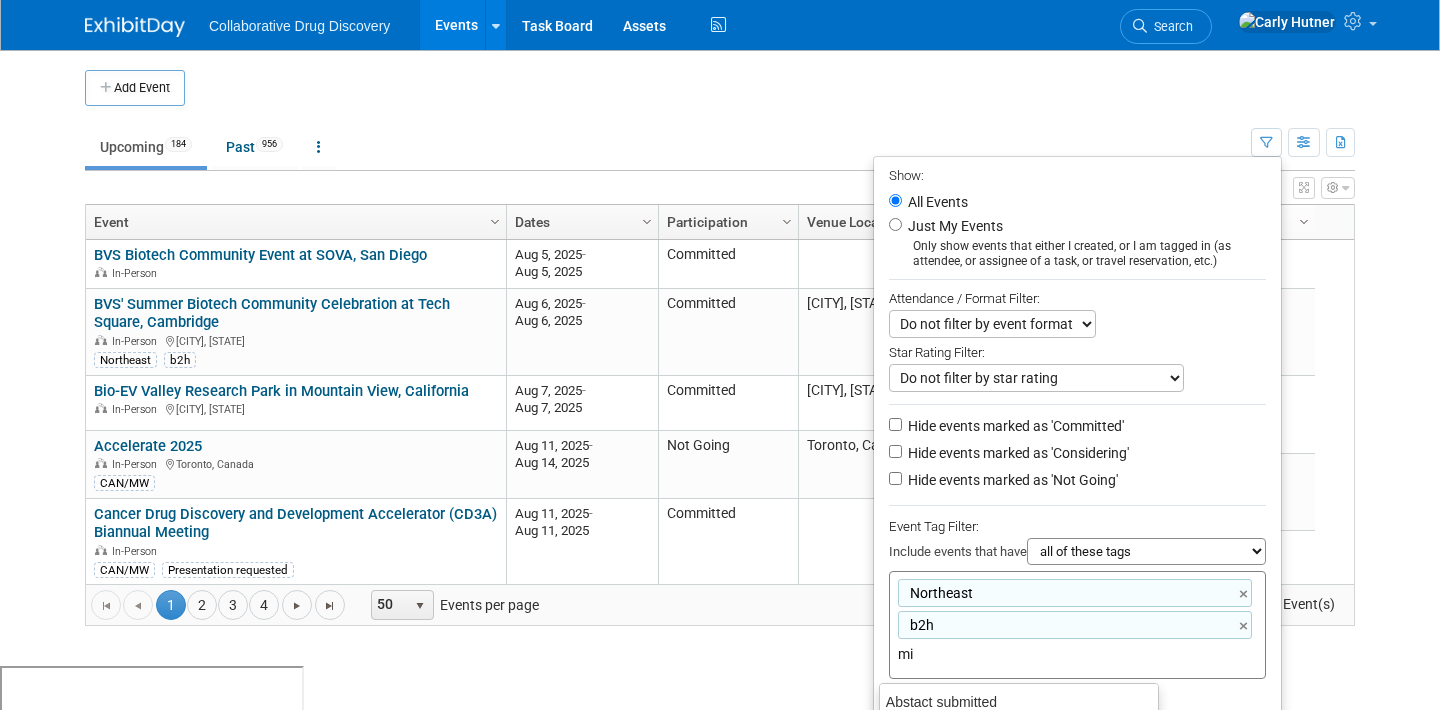 type on "mid" 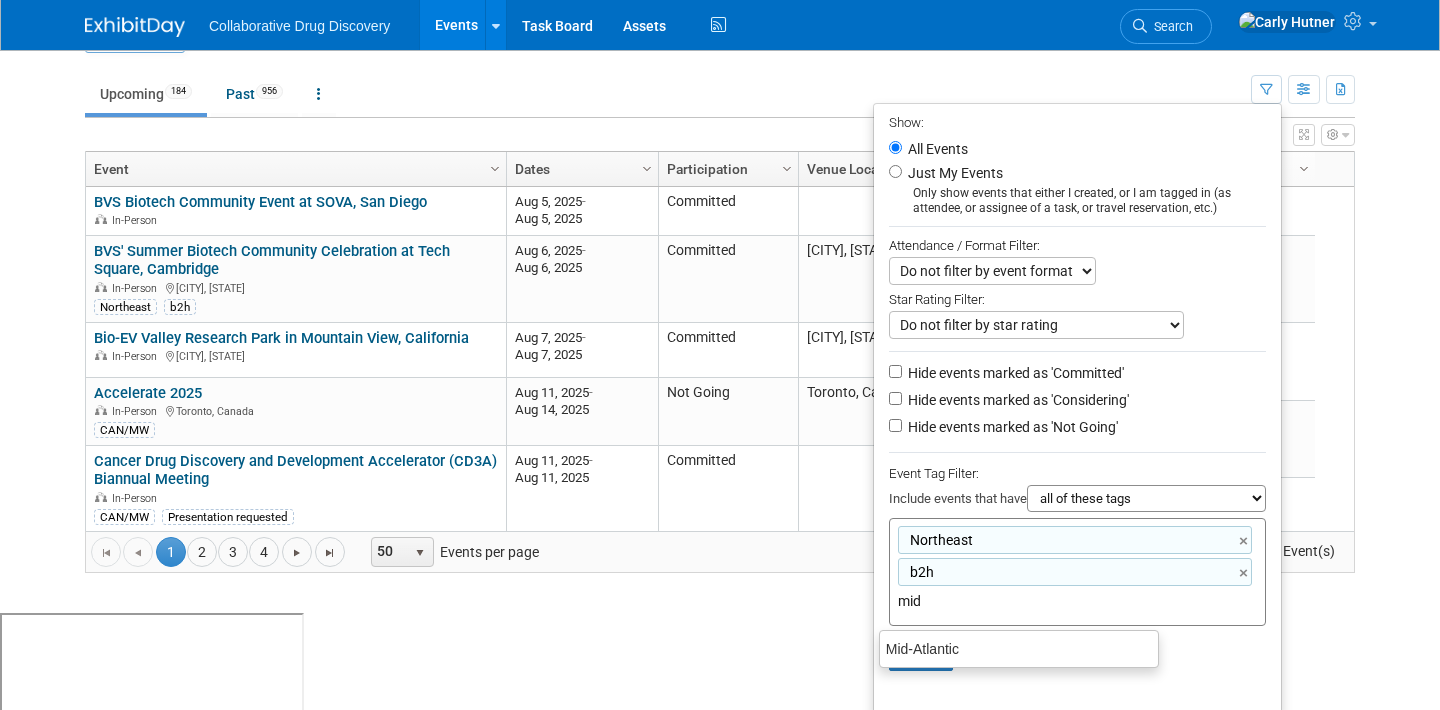 scroll, scrollTop: 60, scrollLeft: 0, axis: vertical 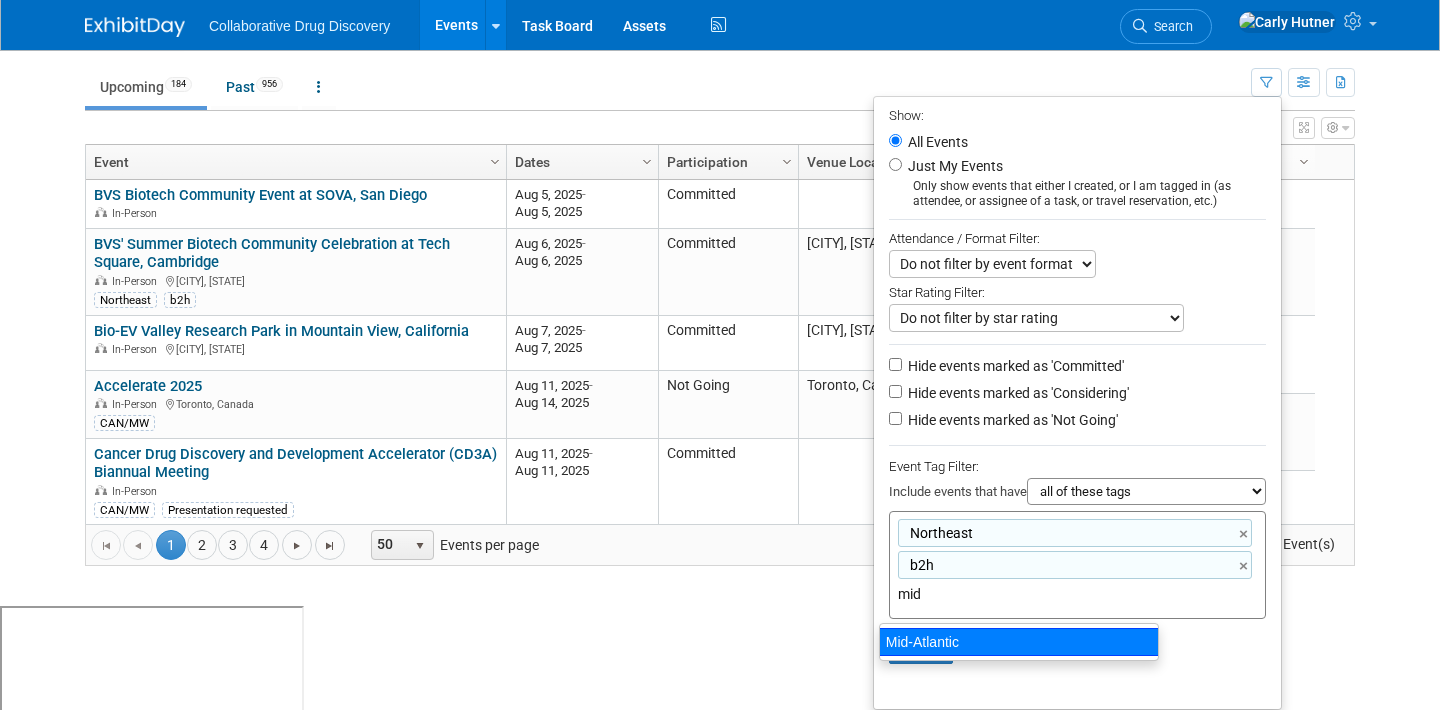 click on "Mid-Atlantic" at bounding box center [1019, 642] 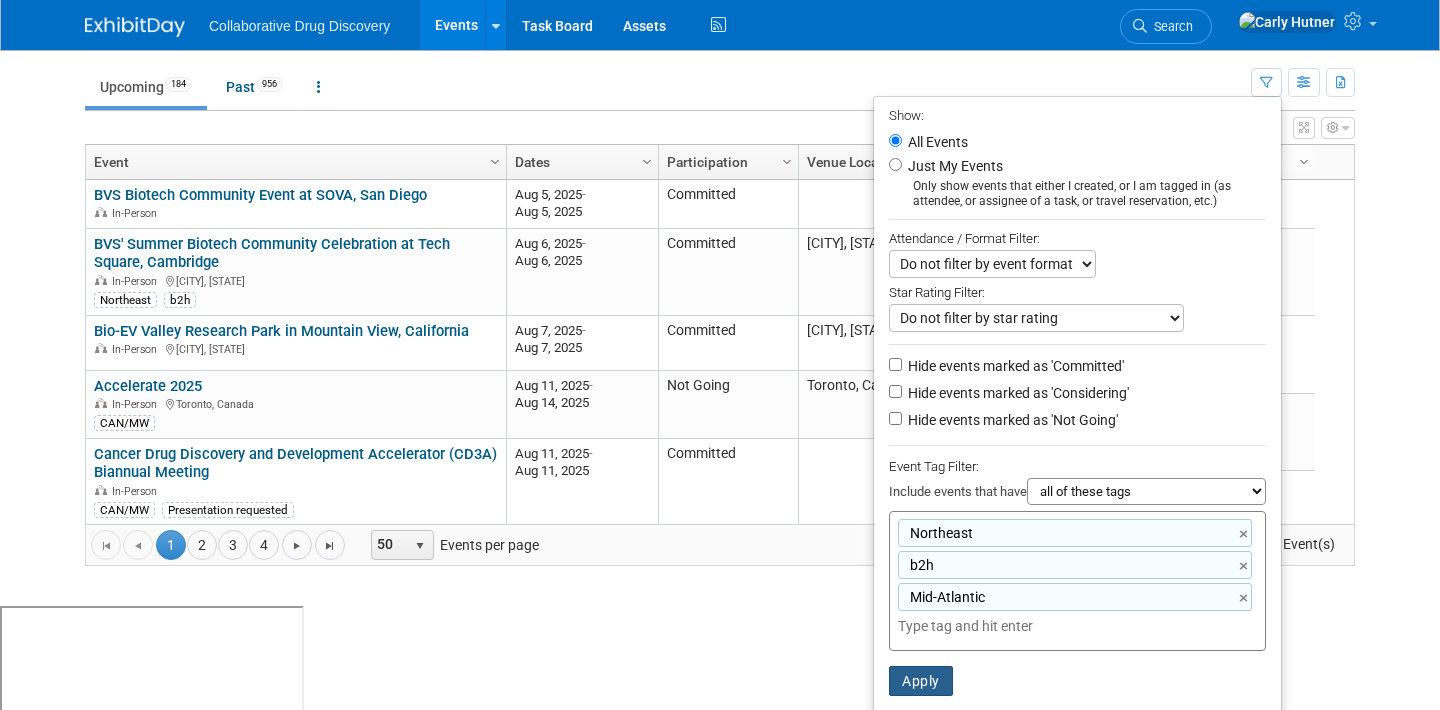 click on "Apply" at bounding box center [921, 681] 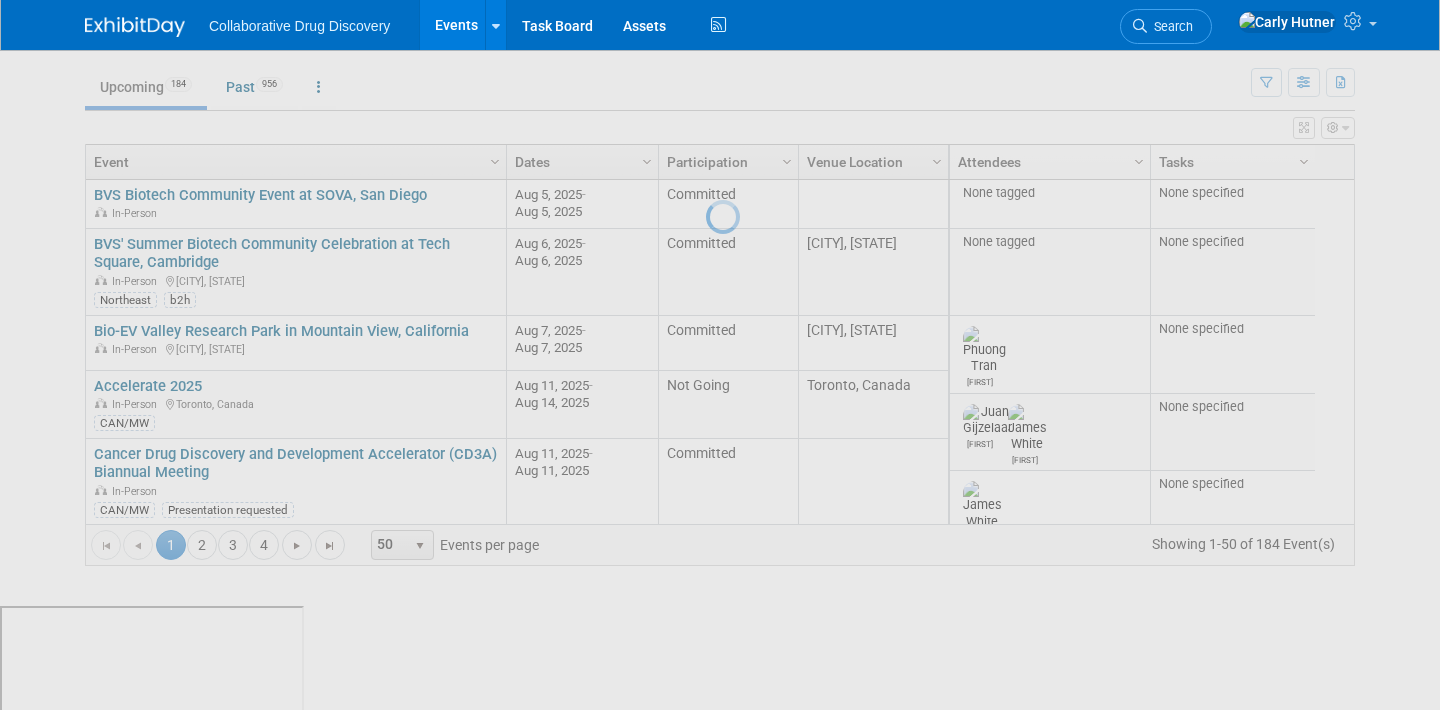 scroll, scrollTop: 0, scrollLeft: 0, axis: both 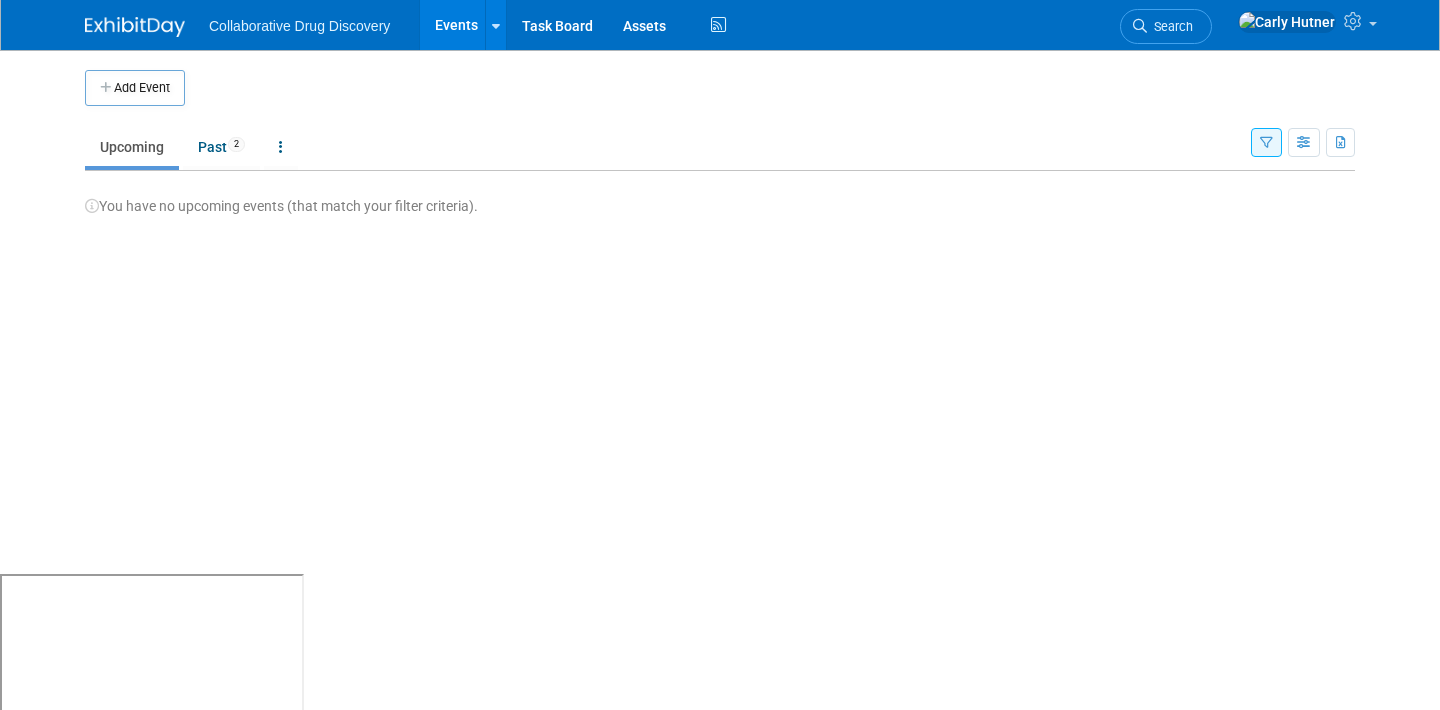click at bounding box center (1266, 142) 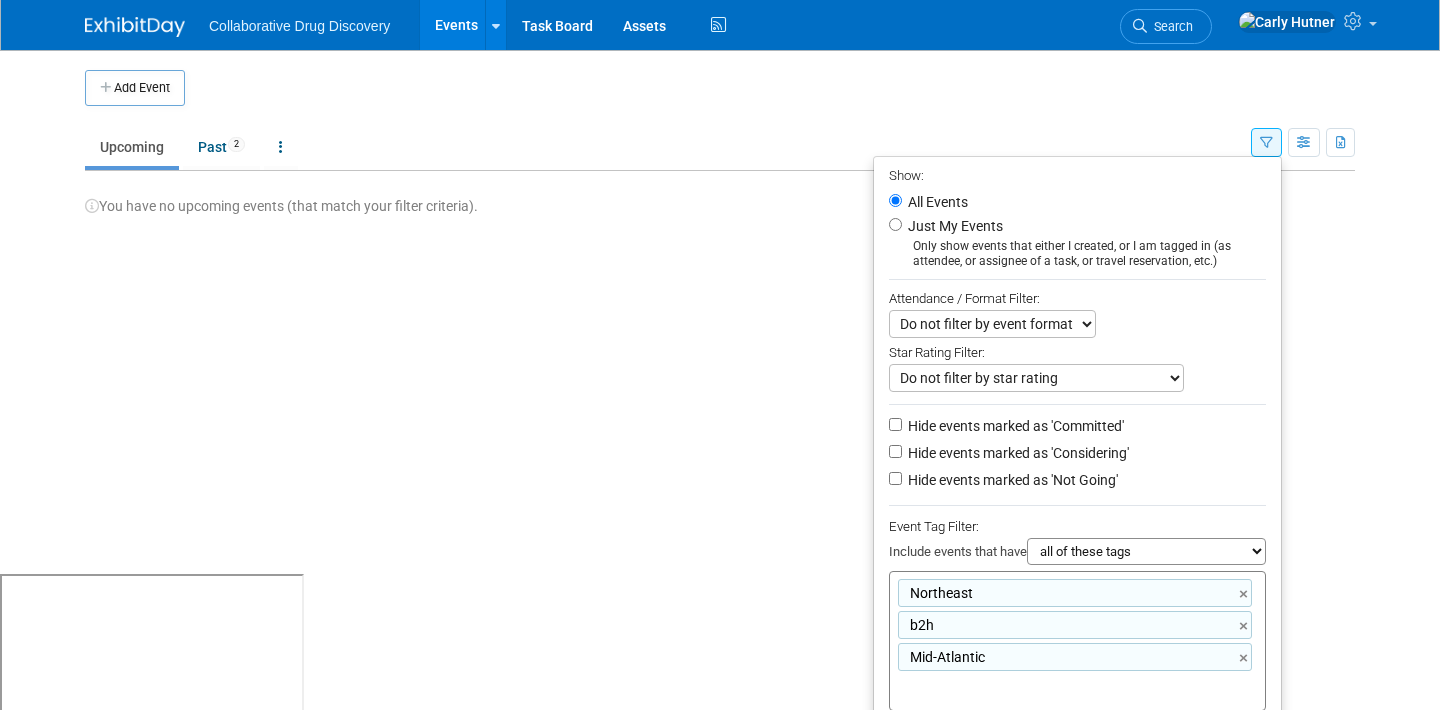 click on "all of these tags
any one of these tags
only and exactly these specific tags" at bounding box center (1146, 551) 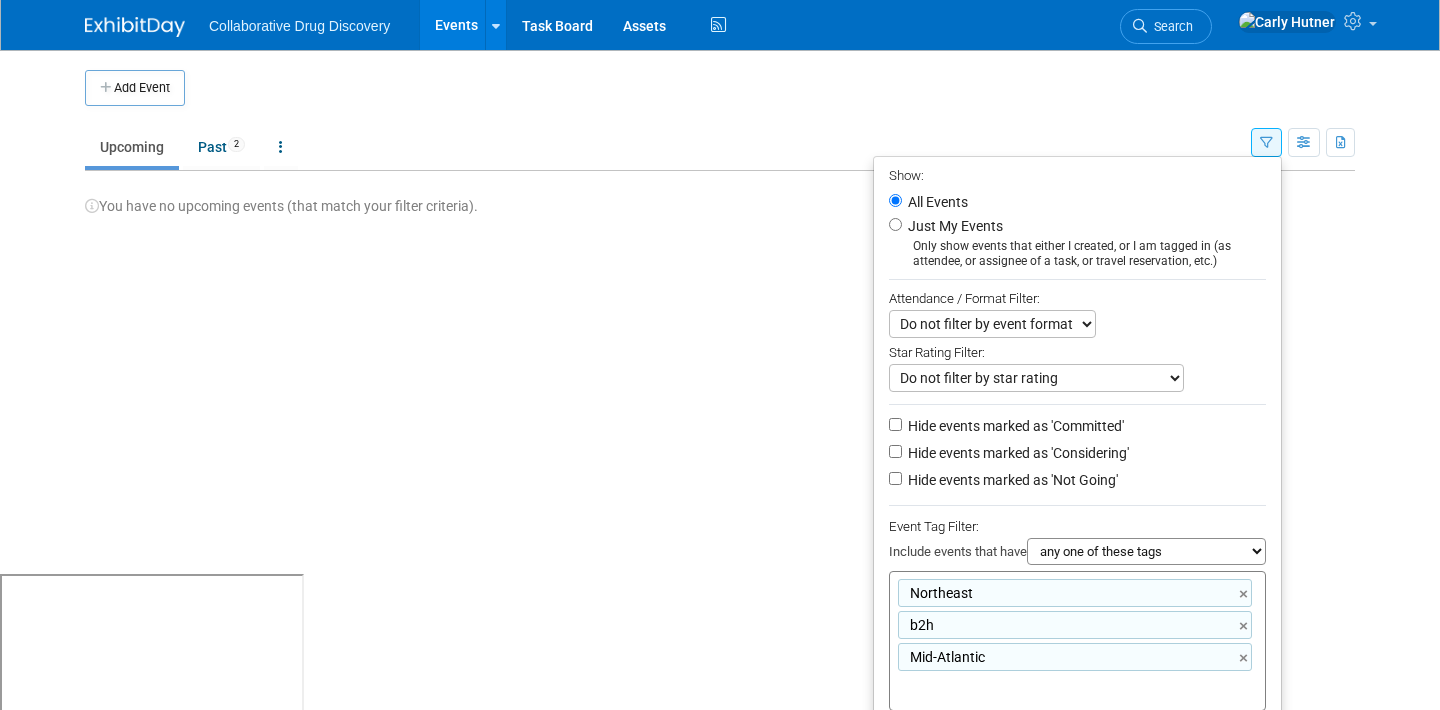 scroll, scrollTop: 95, scrollLeft: 0, axis: vertical 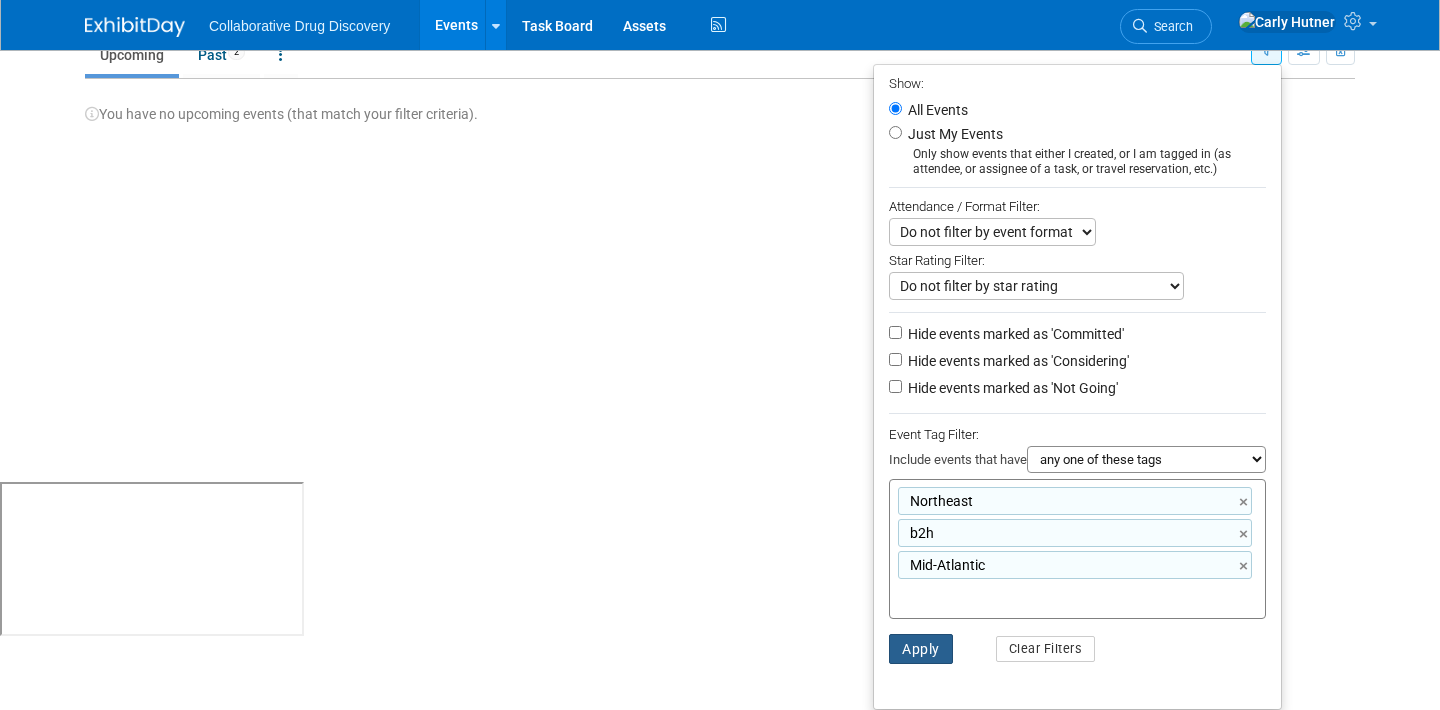 click on "Apply" at bounding box center [921, 649] 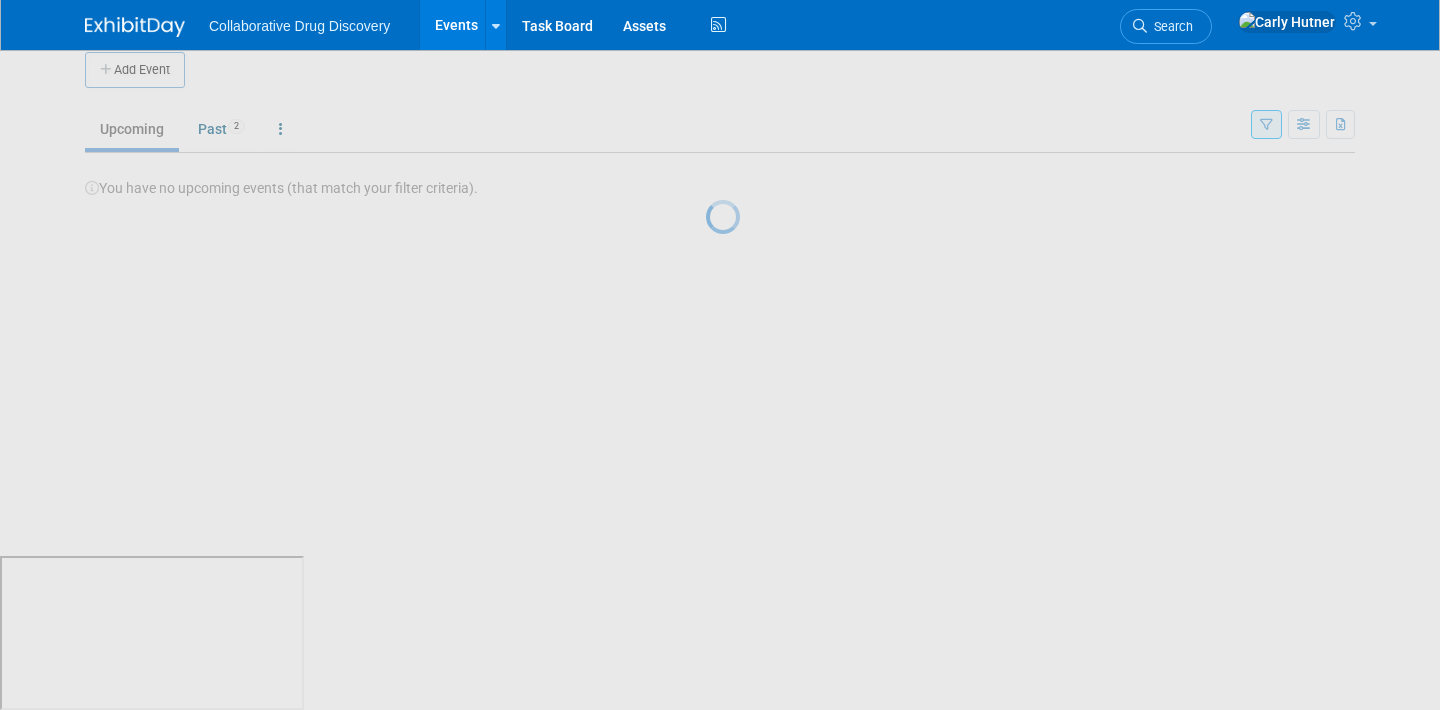 scroll, scrollTop: 0, scrollLeft: 0, axis: both 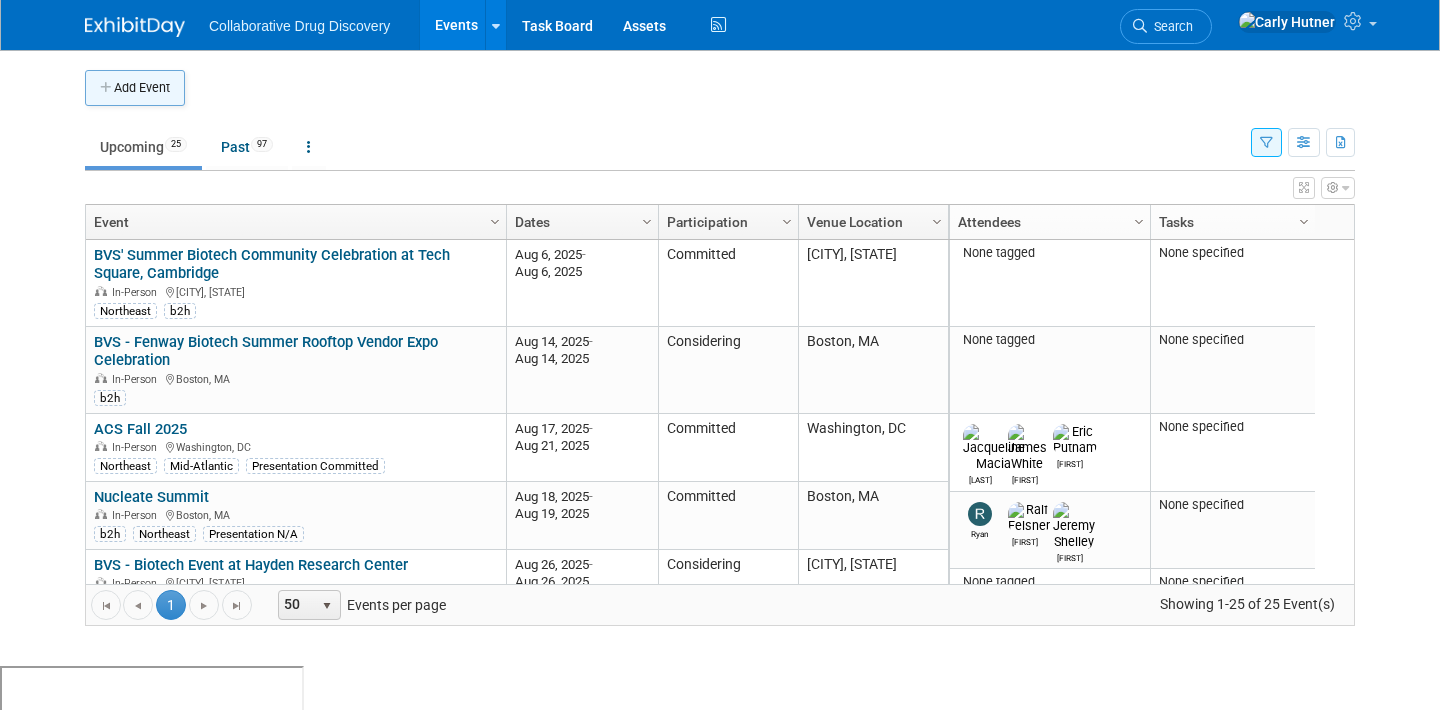 click on "Add Event" at bounding box center [135, 88] 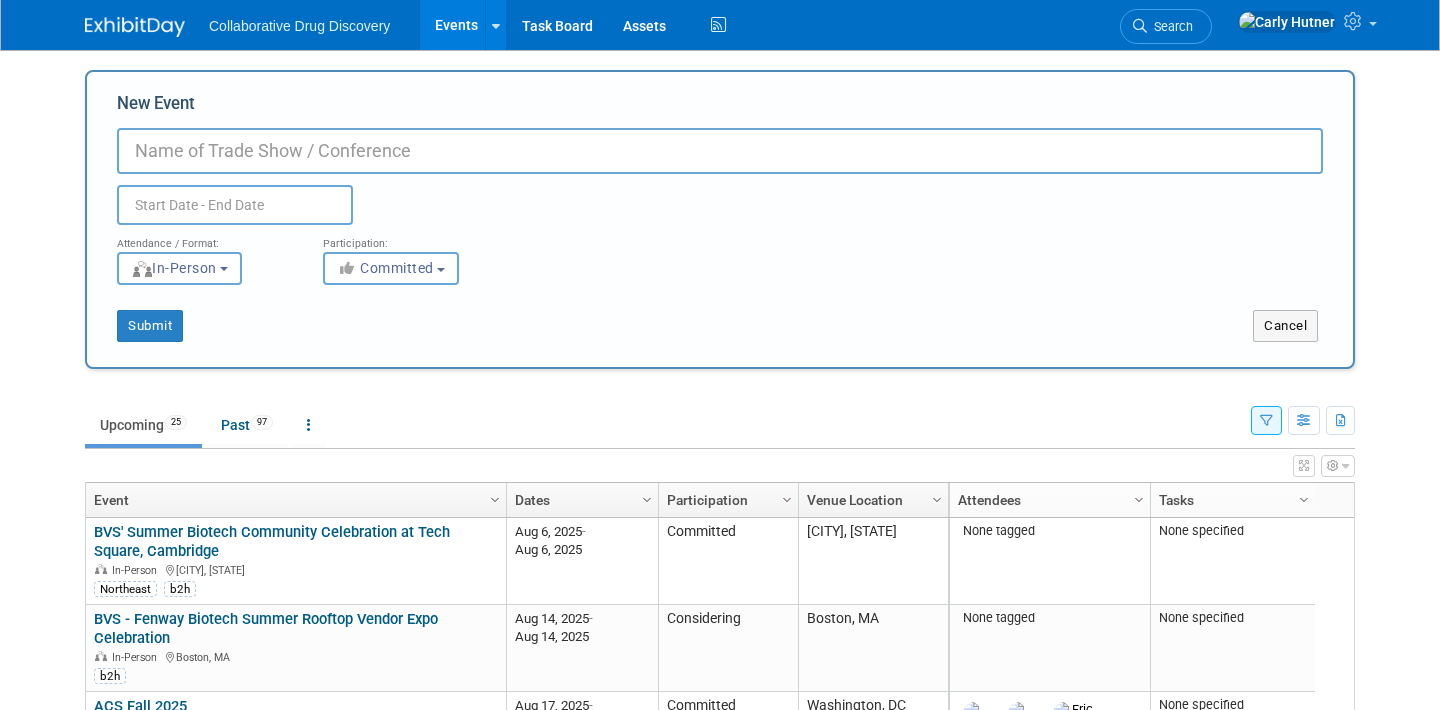 paste on "LRIG-NYC: Robots & Rooftops" 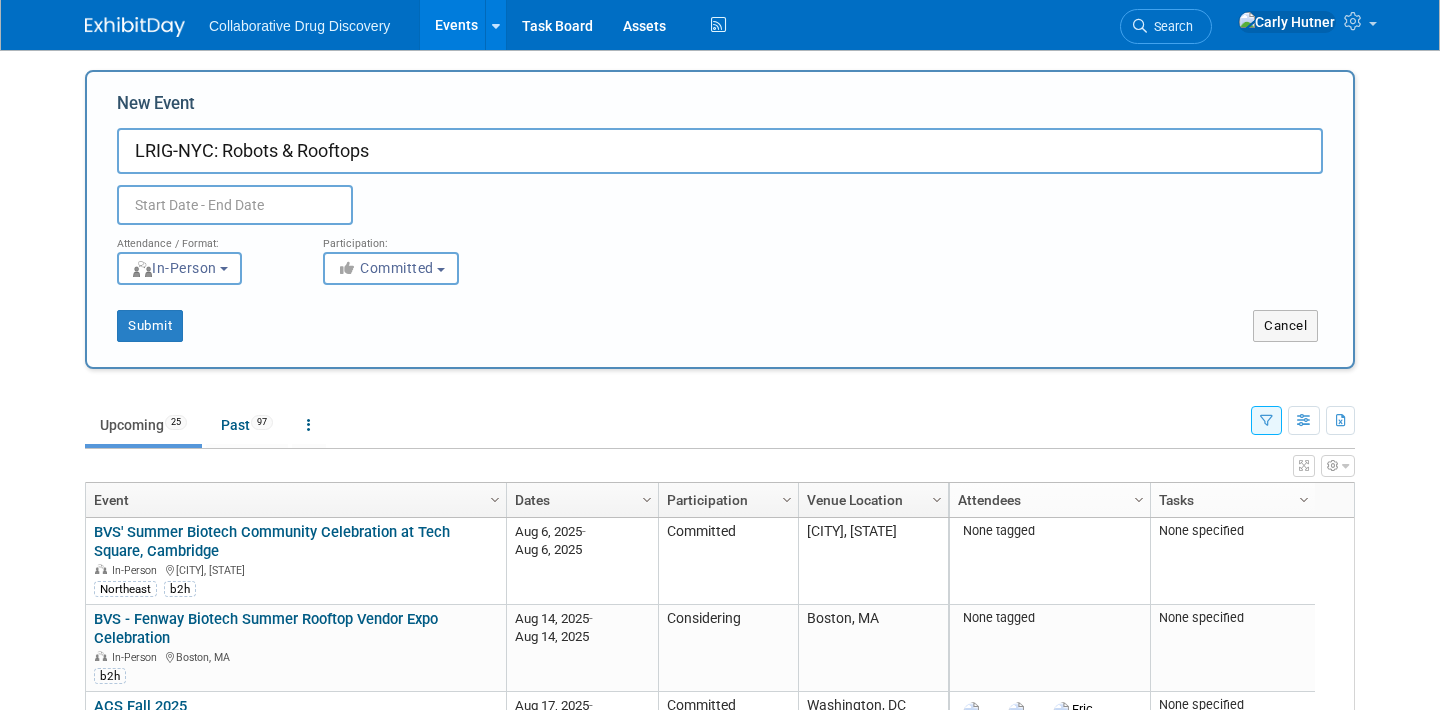 type on "LRIG-NYC: Robots & Rooftops" 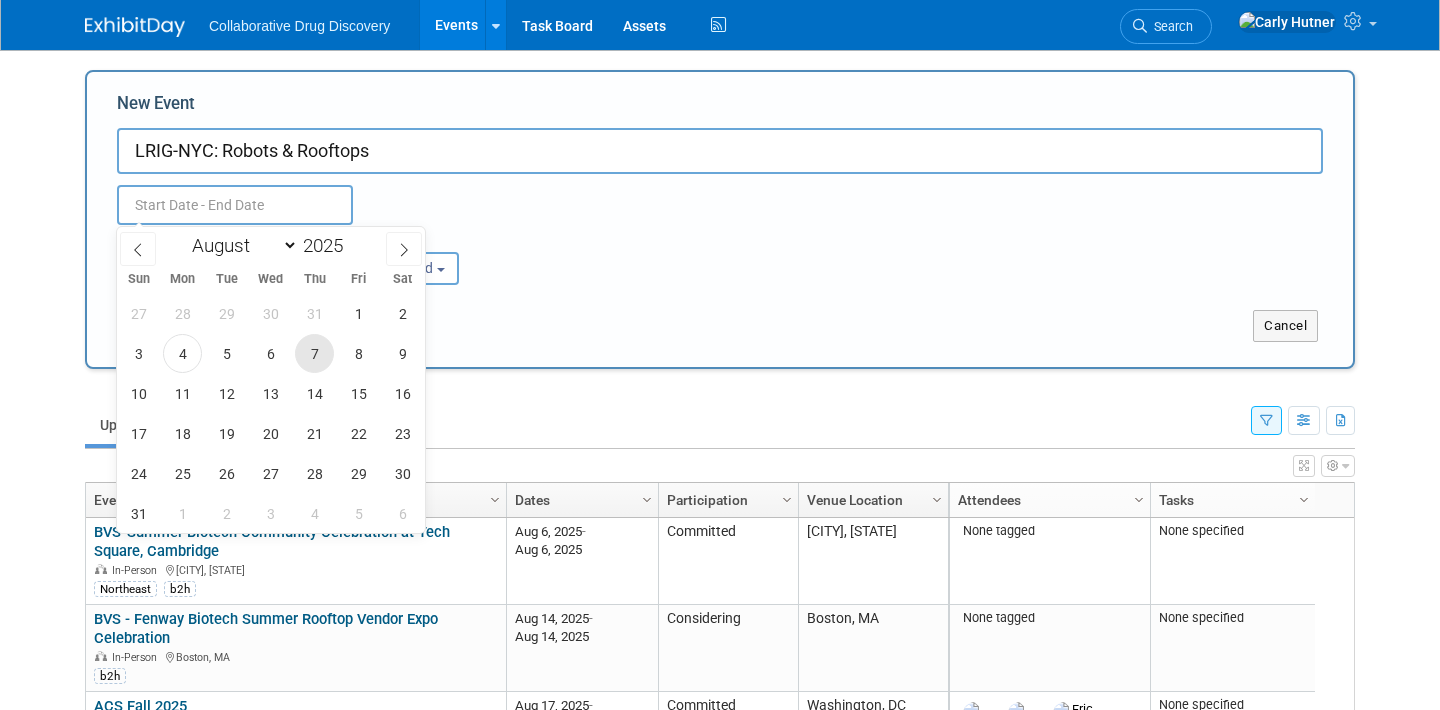 click on "7" at bounding box center [314, 353] 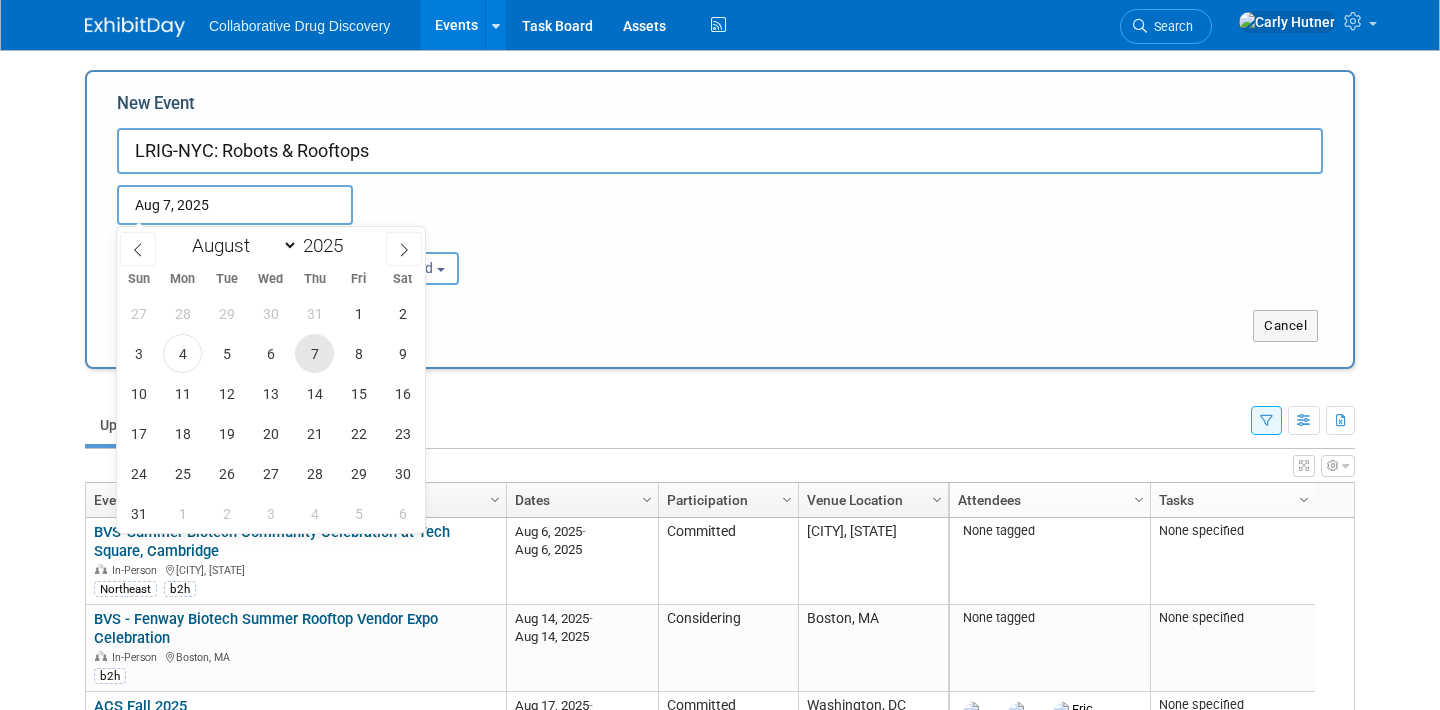 type on "Aug 7, 2025 to Aug 7, 2025" 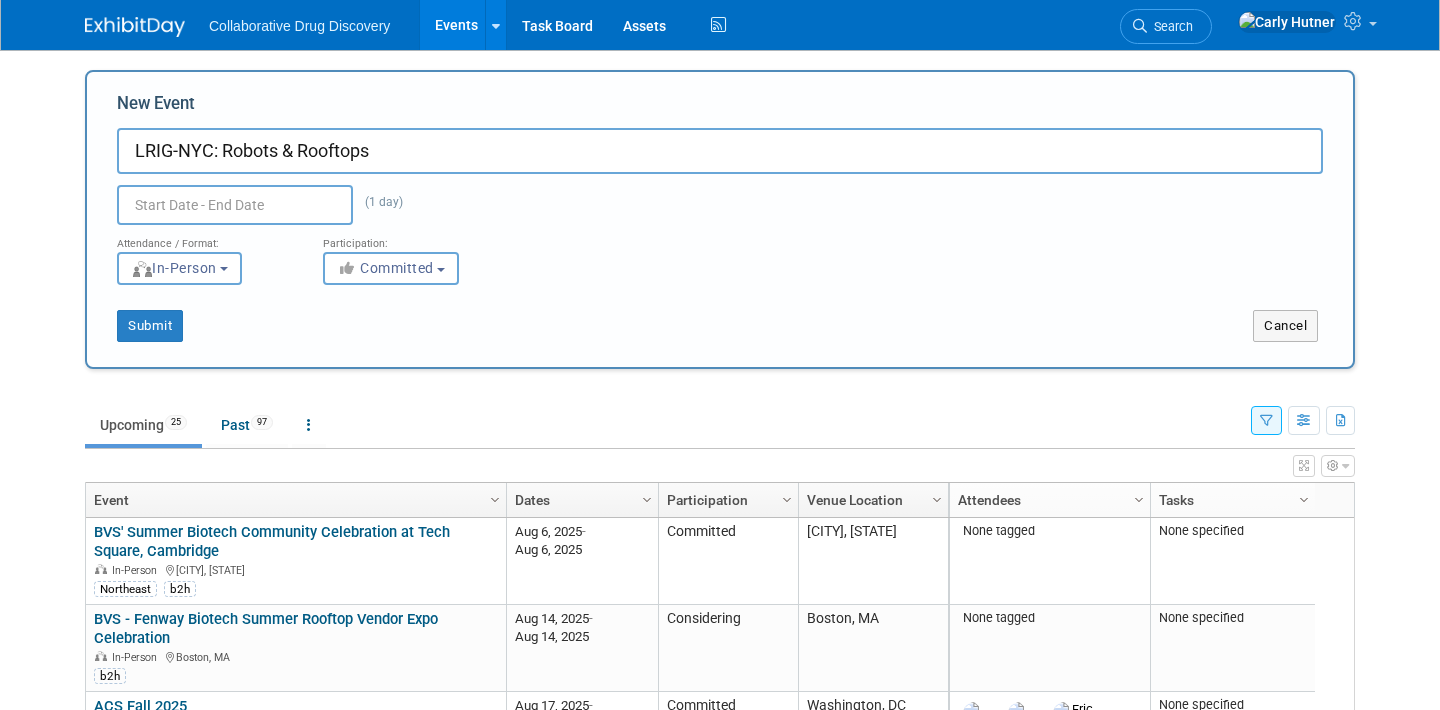 type on "Aug 7, 2025 to Aug 7, 2025" 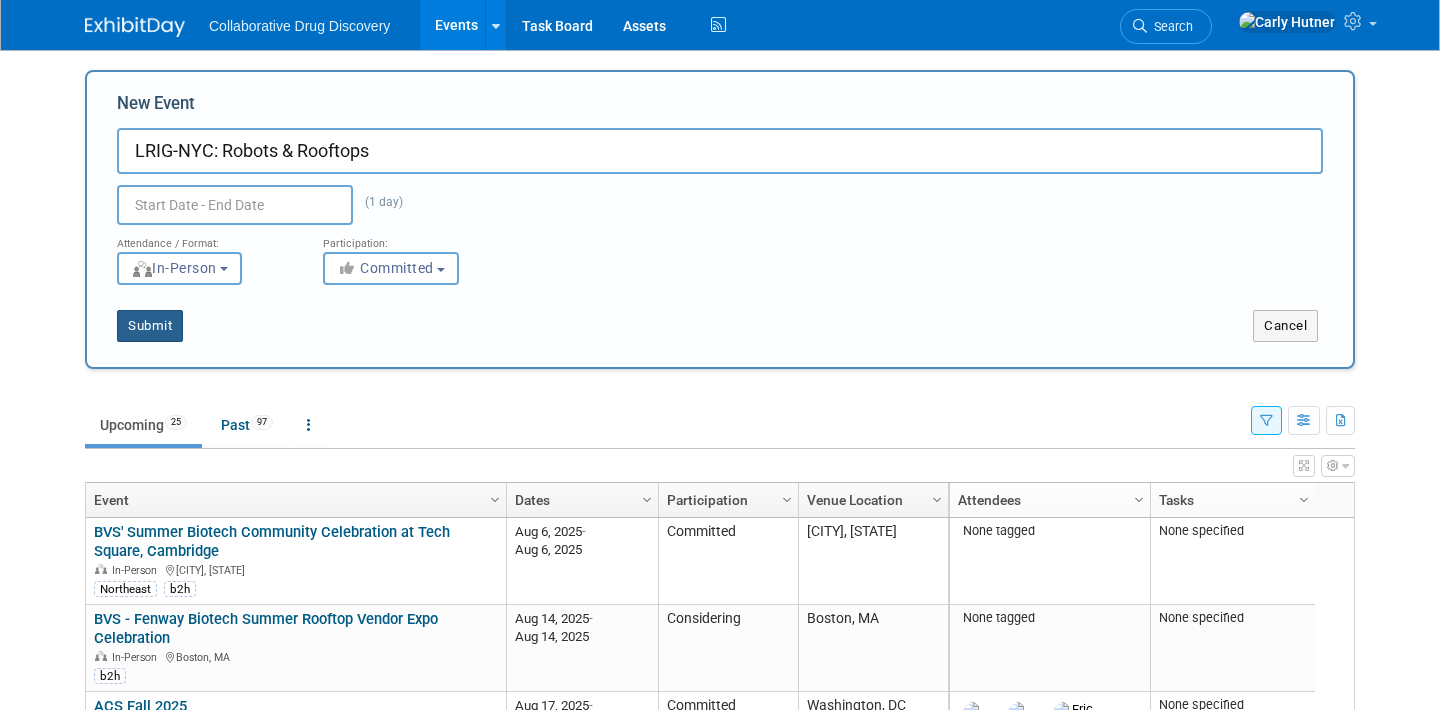 click on "Submit" at bounding box center (150, 326) 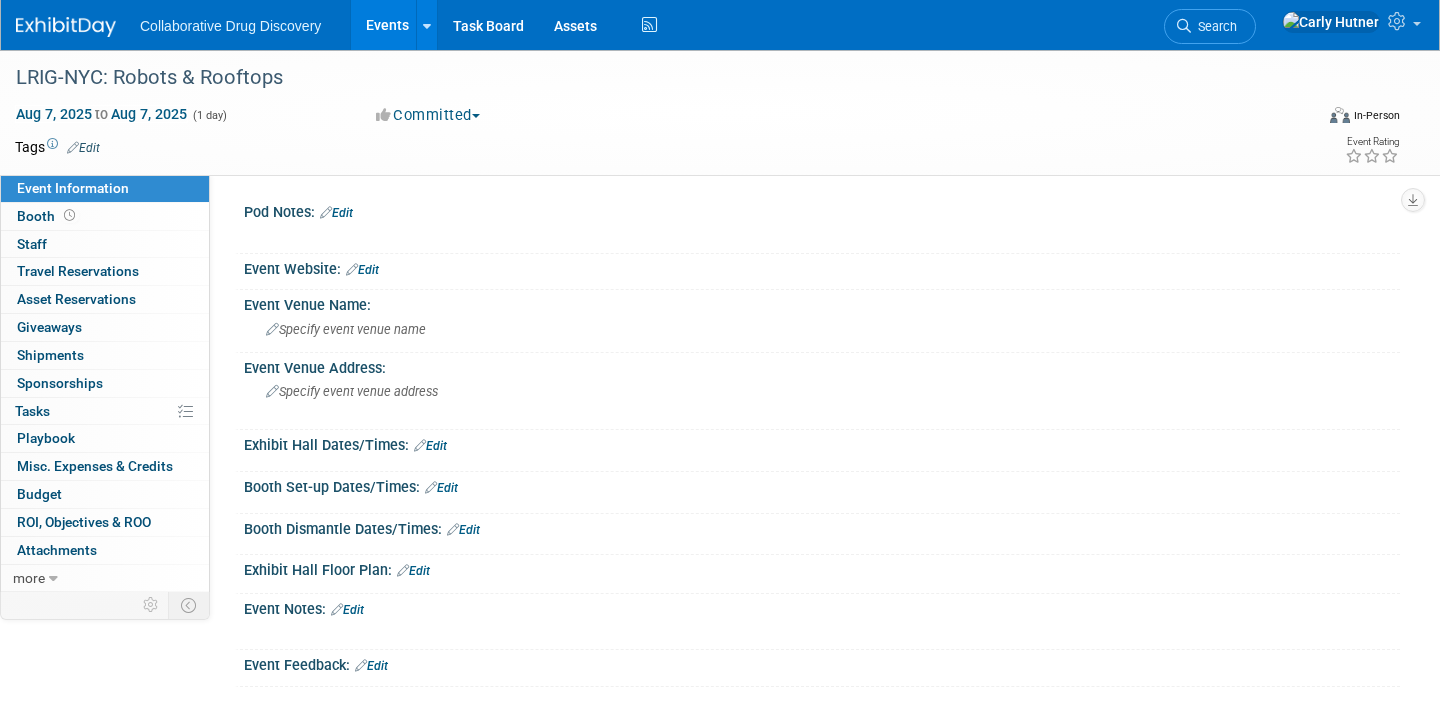 scroll, scrollTop: 0, scrollLeft: 0, axis: both 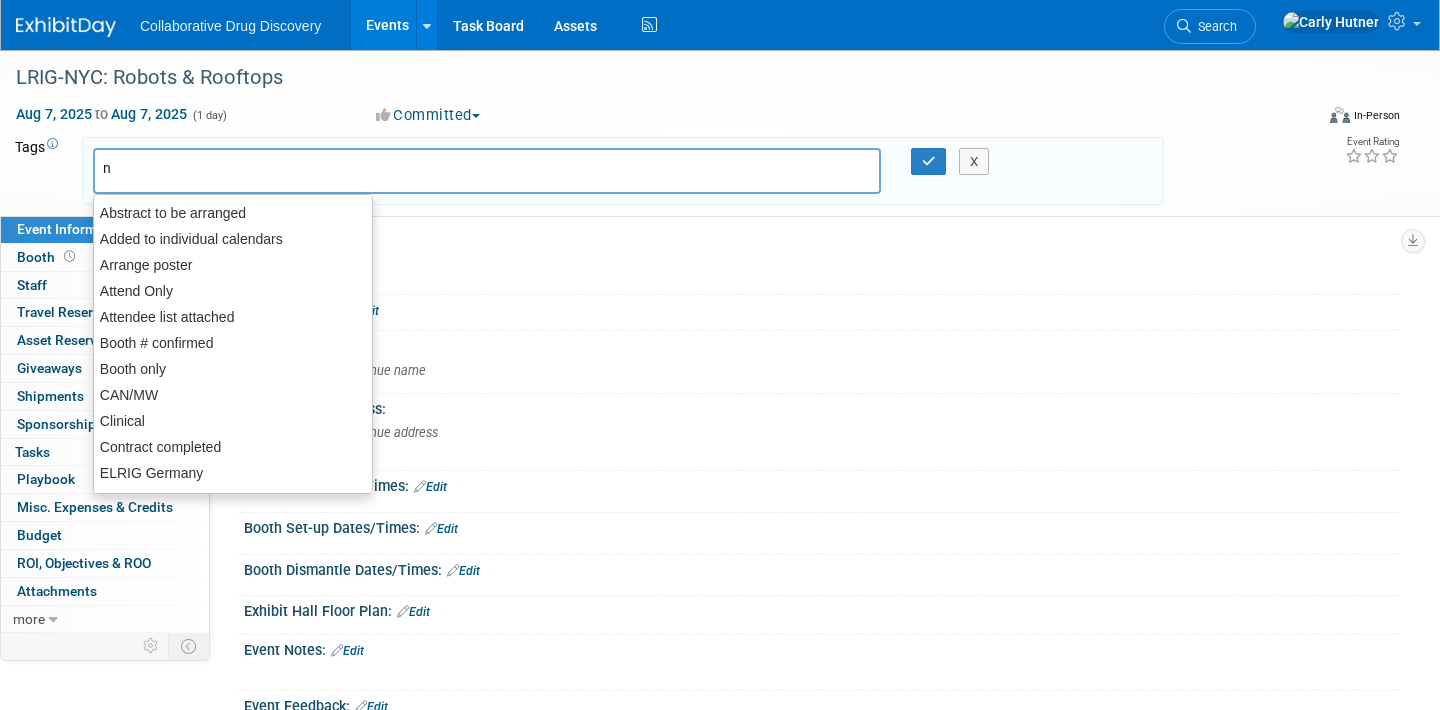 type on "no" 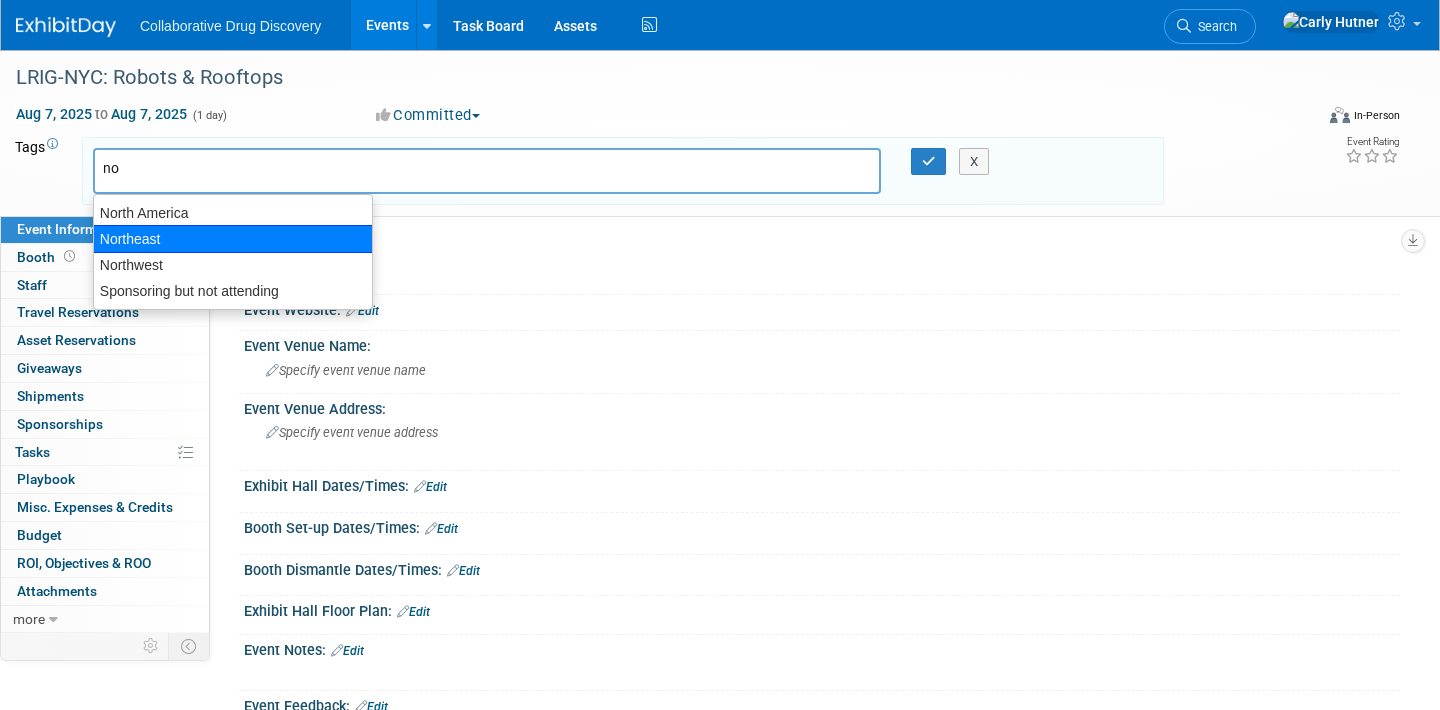 click on "Northeast" at bounding box center [233, 239] 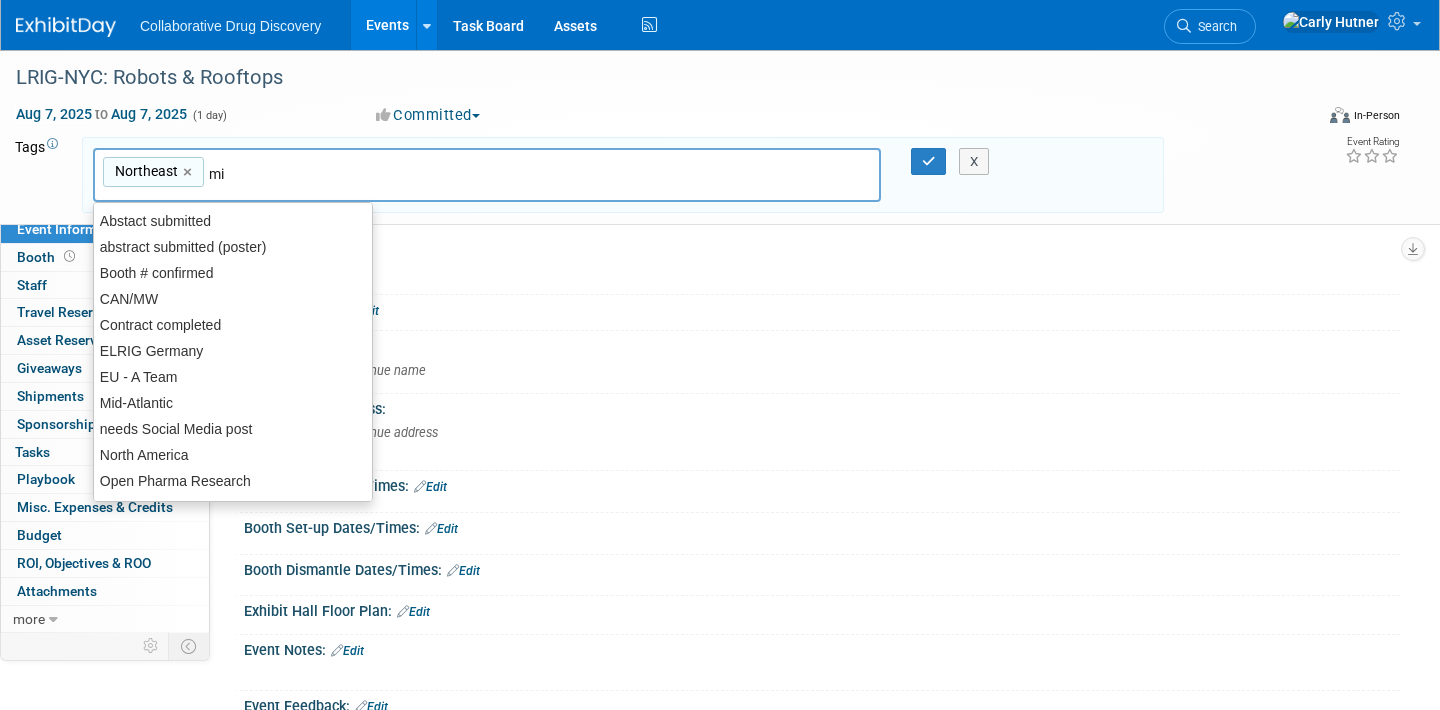 type on "mid" 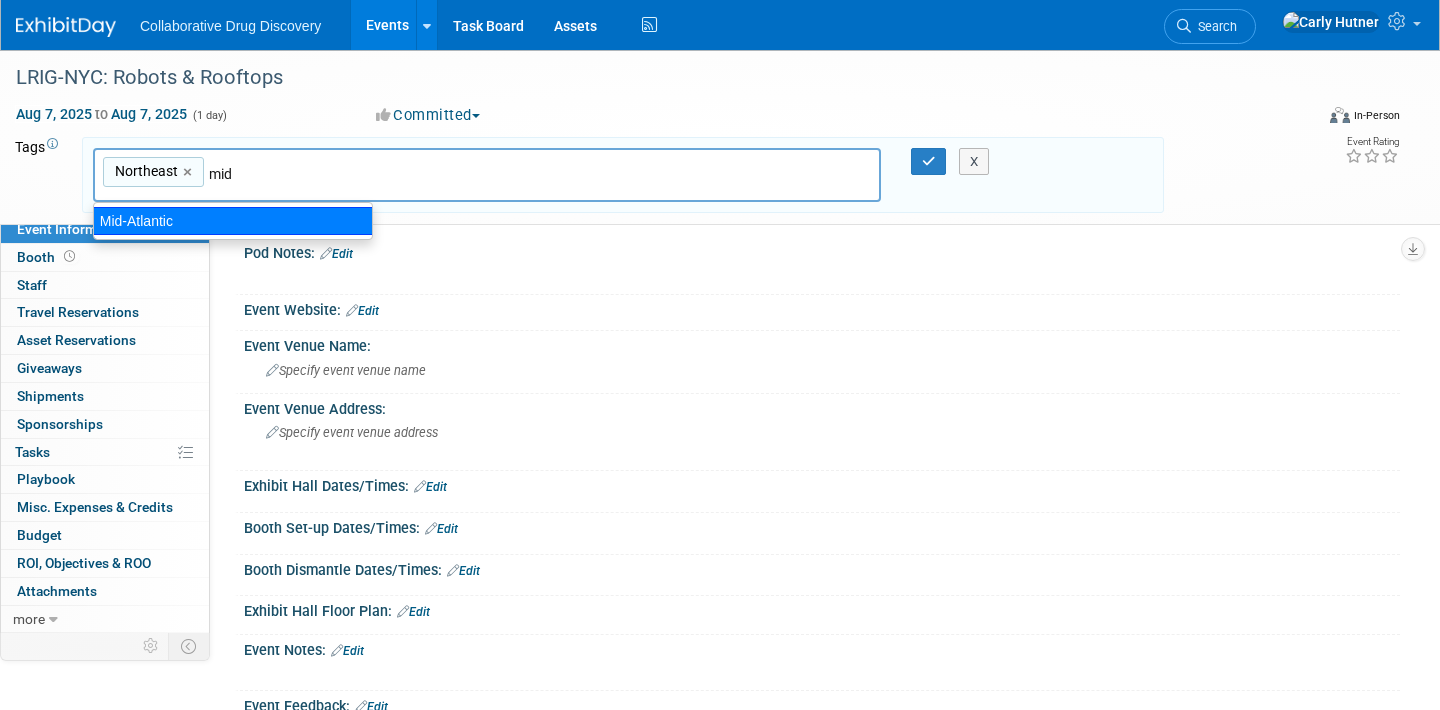 click on "Mid-Atlantic" at bounding box center (233, 221) 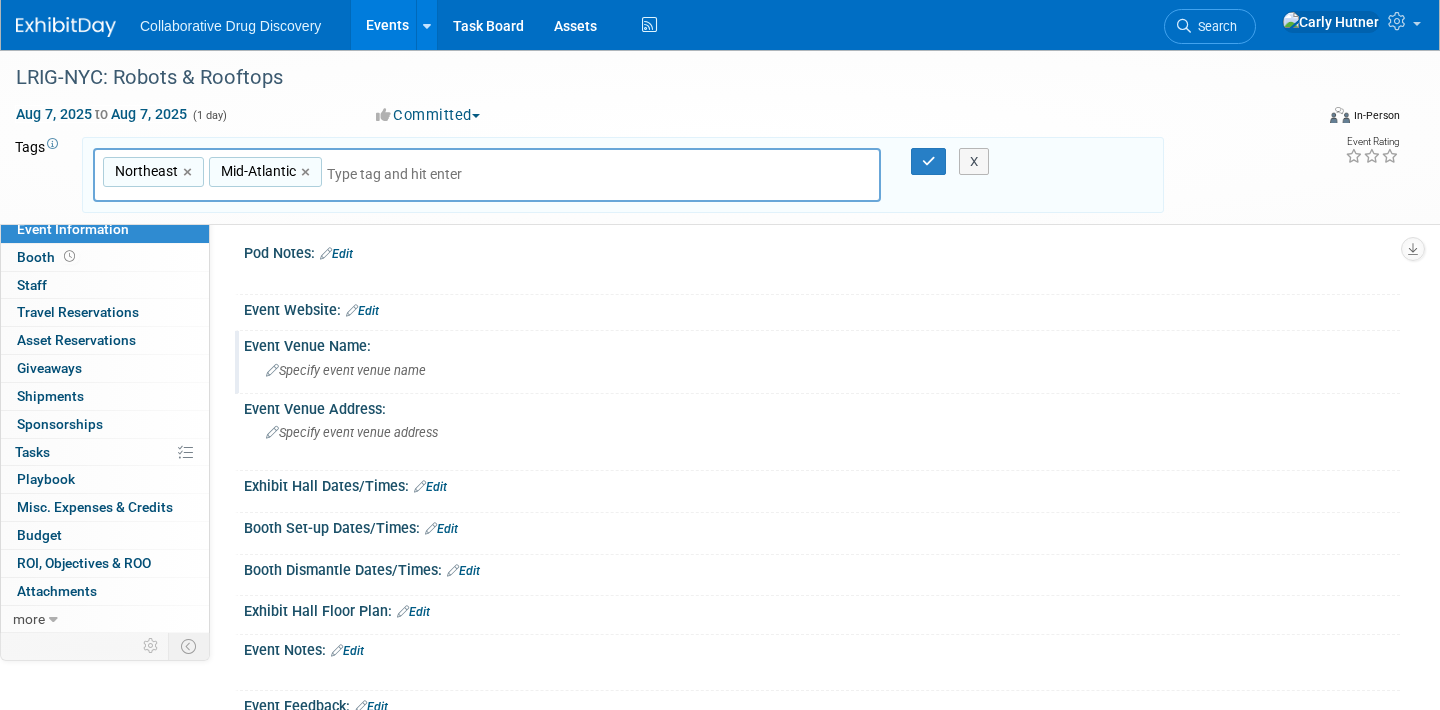 click on "Event Venue Name:" at bounding box center [822, 343] 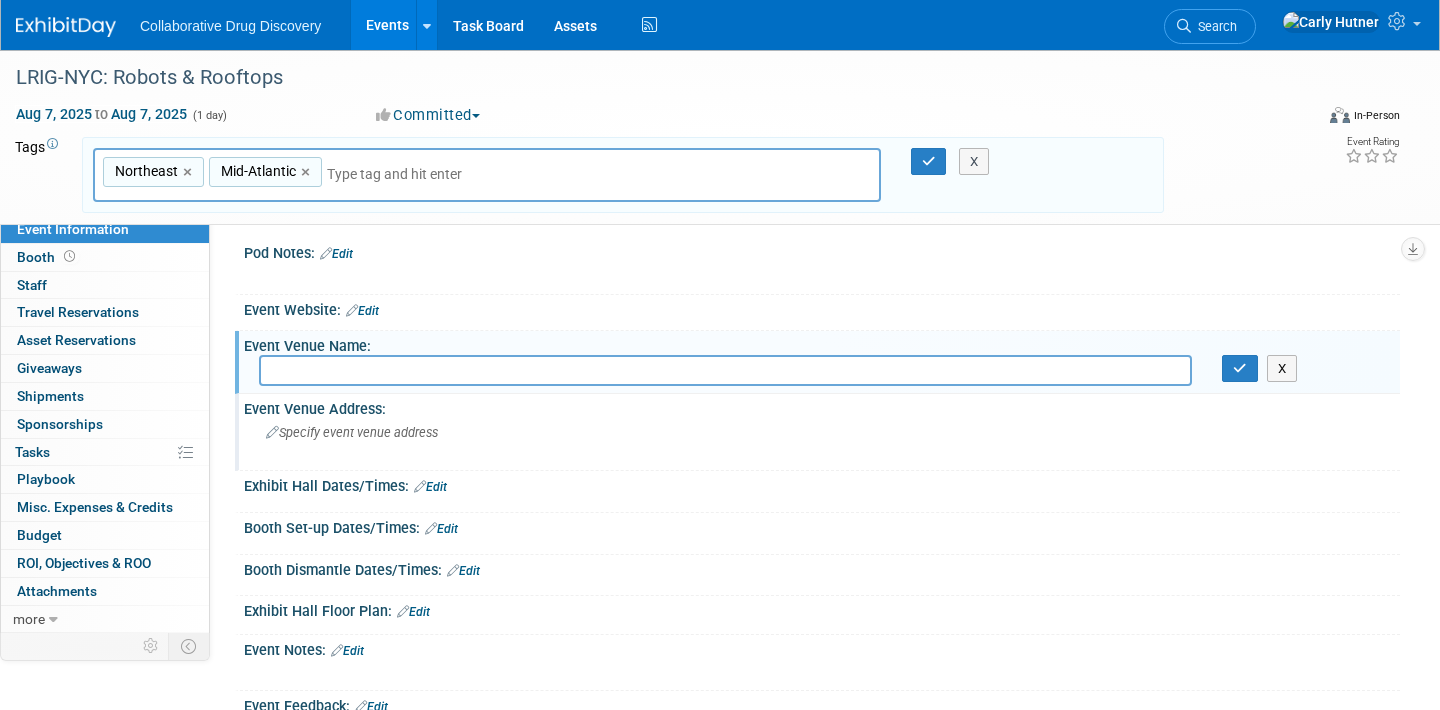 click on "Specify event venue address" at bounding box center (352, 432) 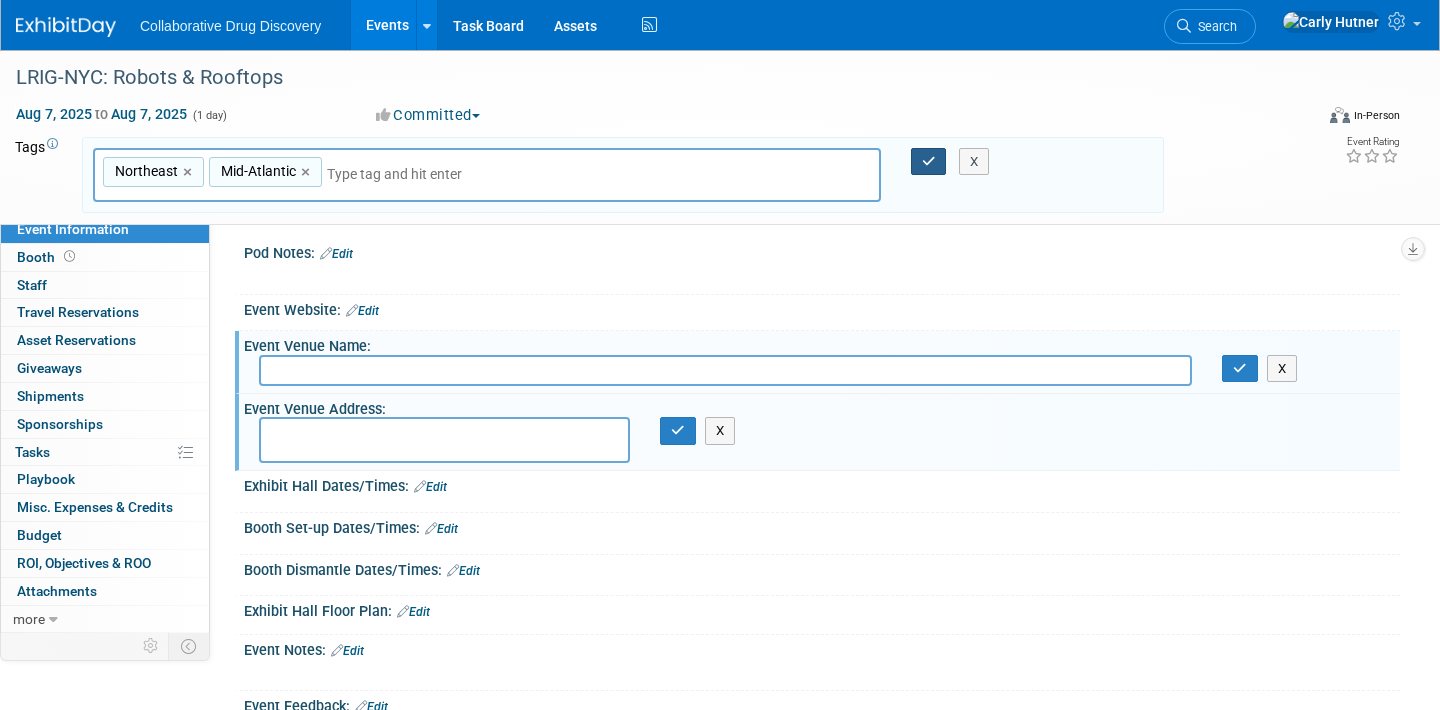 click at bounding box center (929, 162) 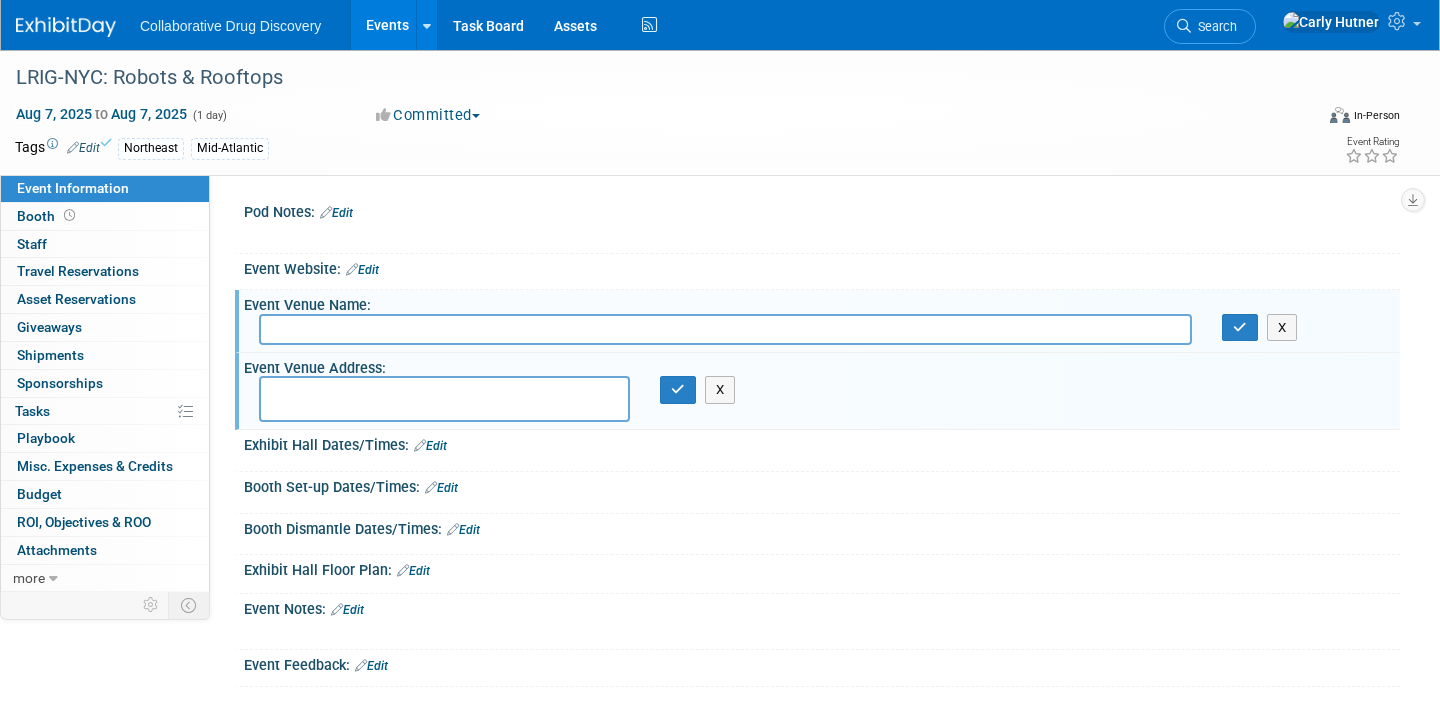 click at bounding box center [444, 399] 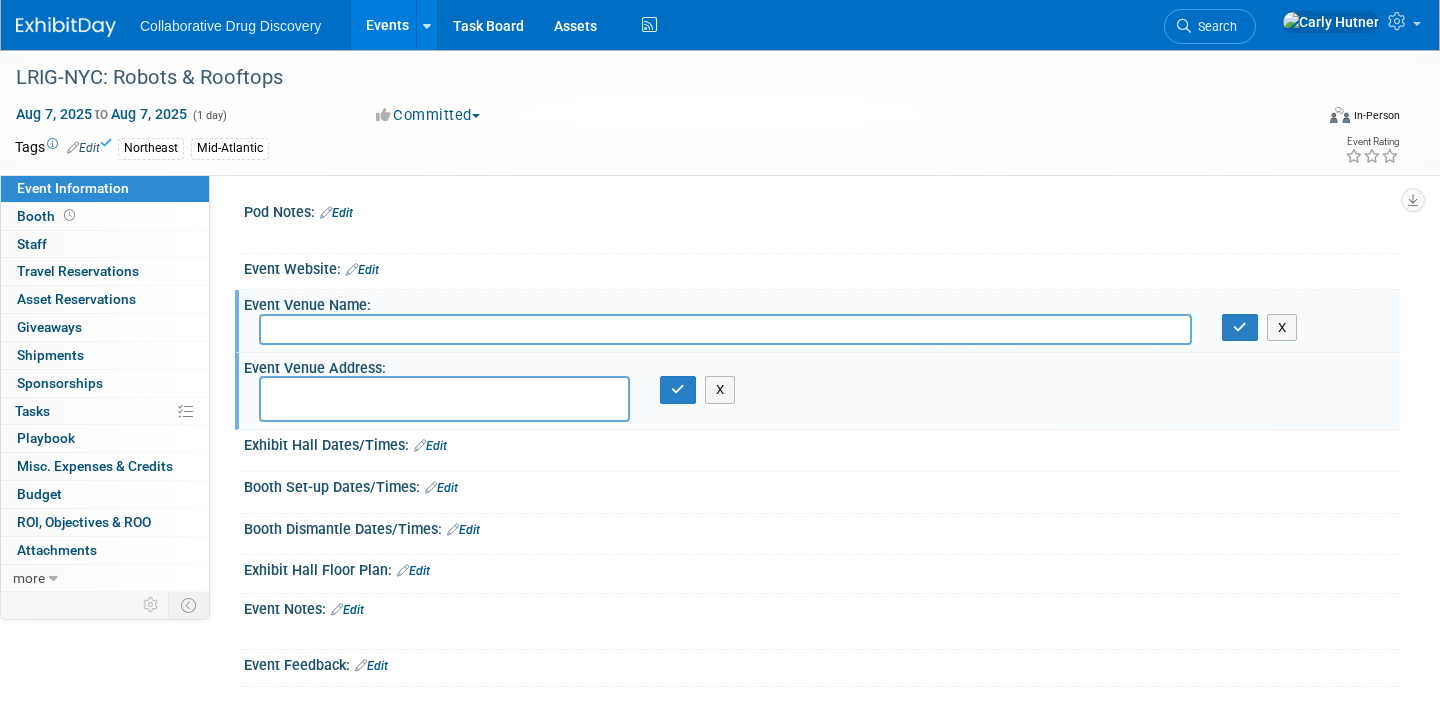 paste on "Rosehill Rooftop 125 East 27th Street New York, NY 10016" 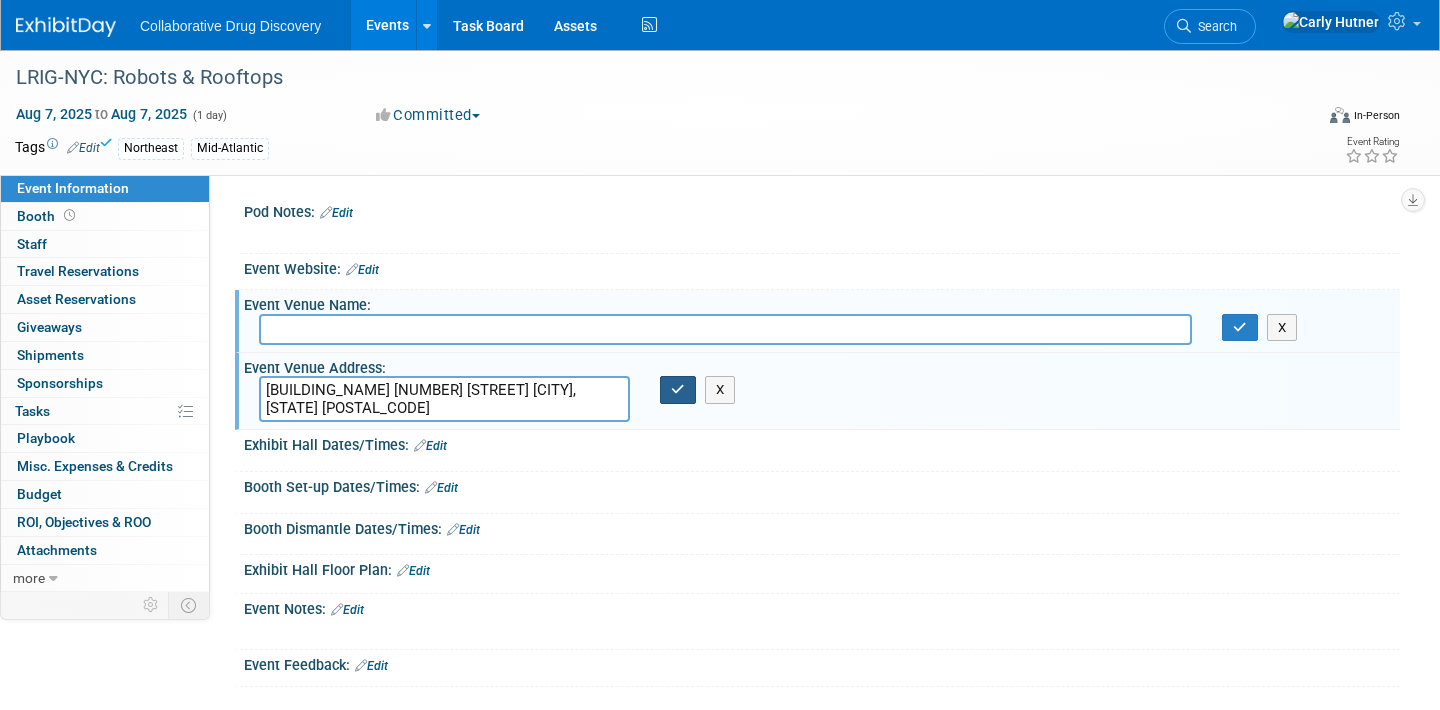 type on "Rosehill Rooftop 125 East 27th Street New York, NY 10016" 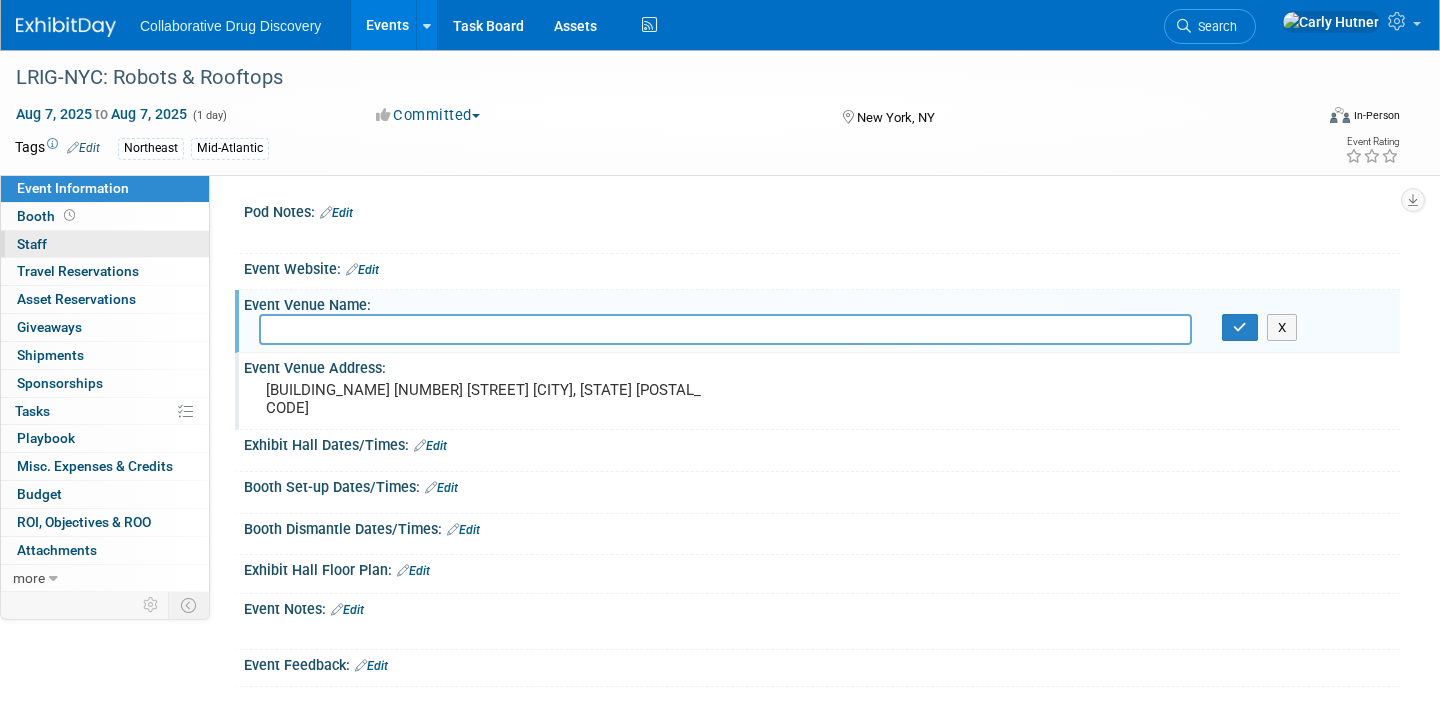 click on "0
Staff 0" at bounding box center (105, 244) 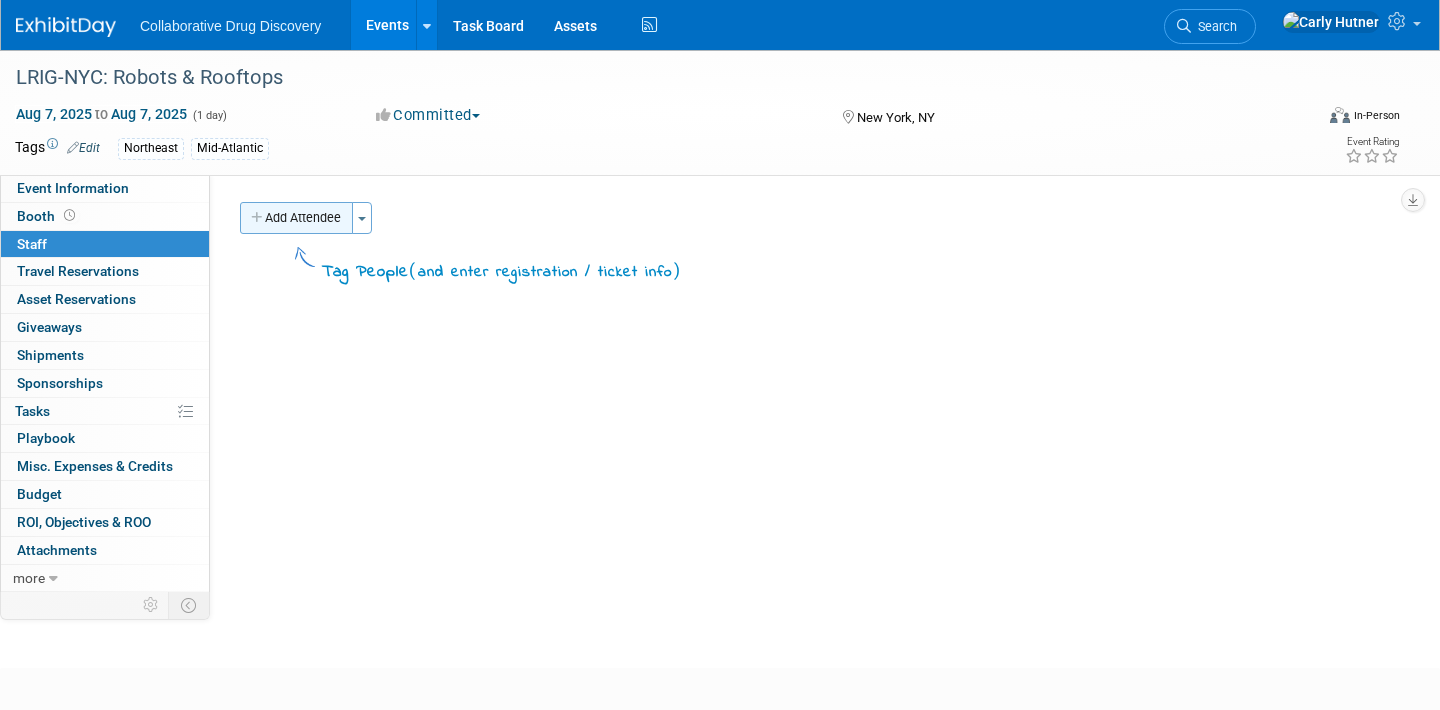 click on "Add Attendee" at bounding box center [296, 218] 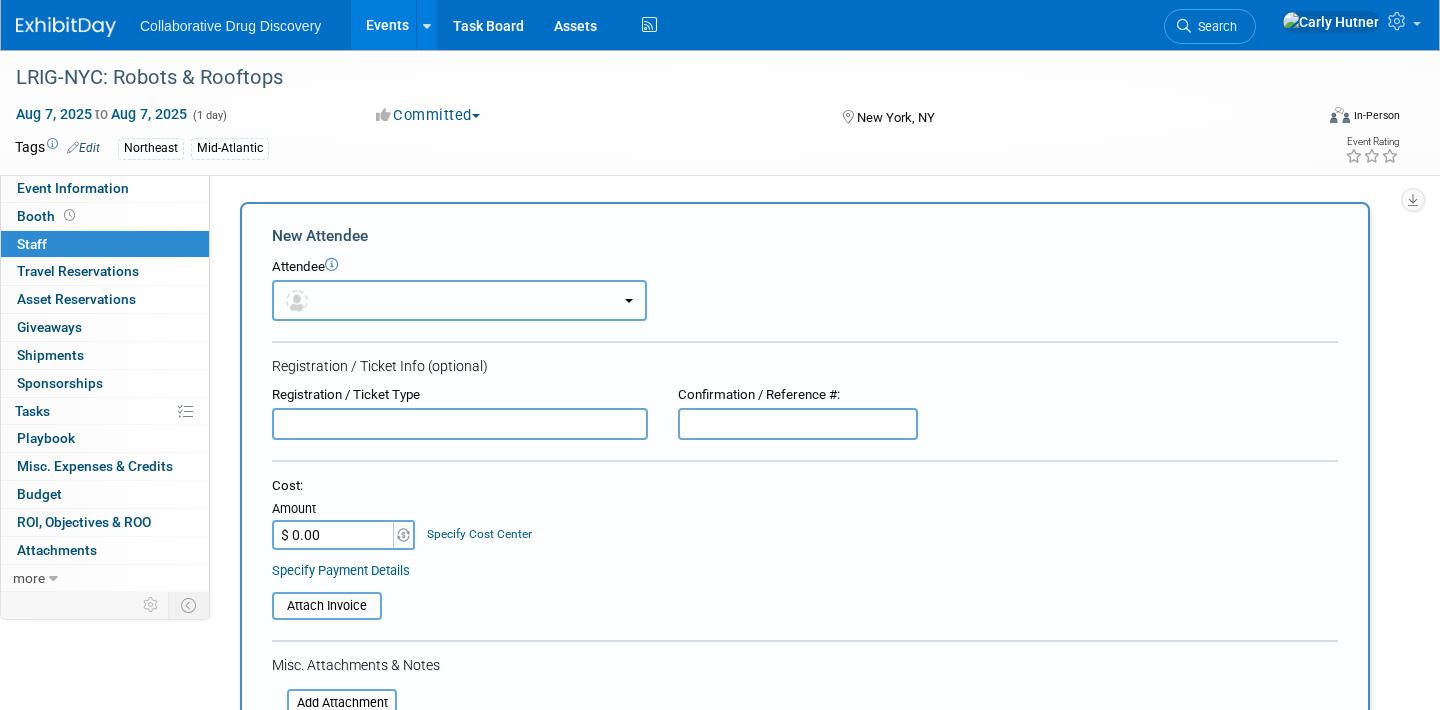 click at bounding box center [459, 300] 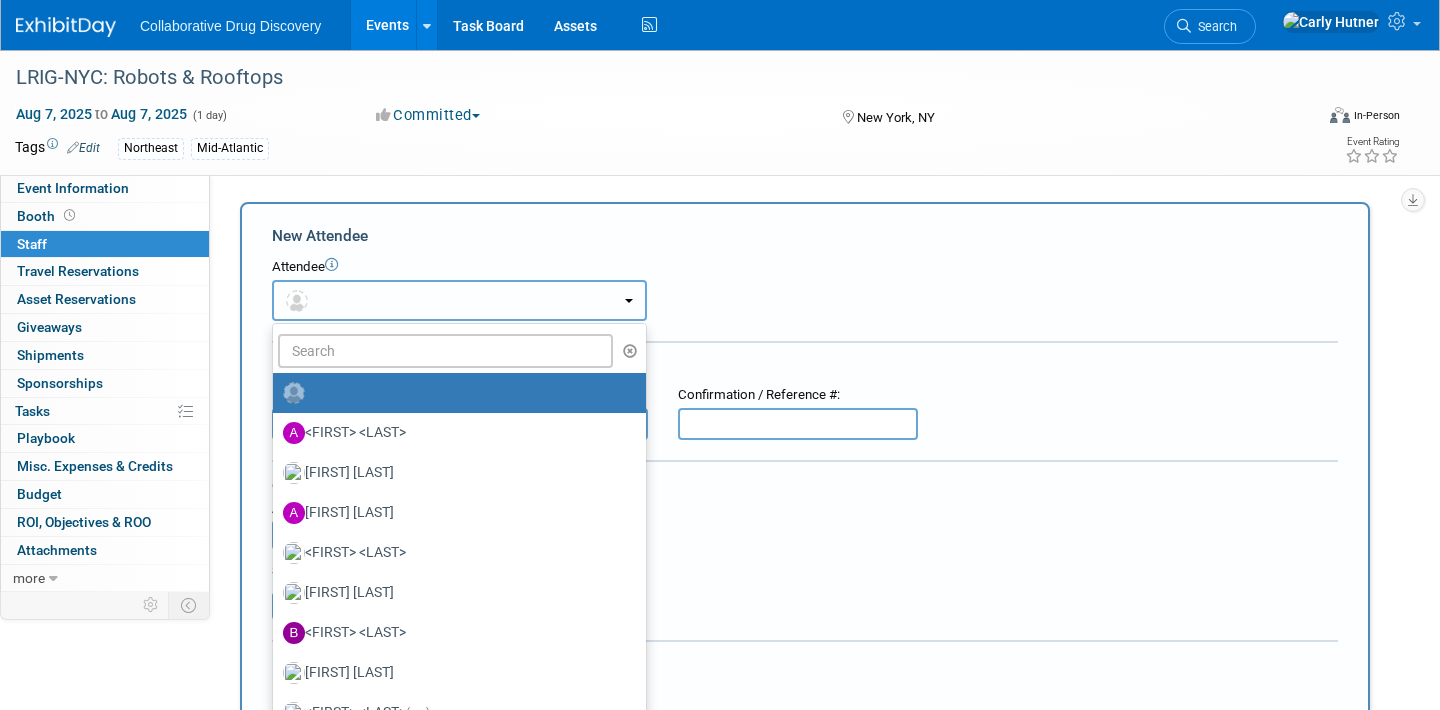 type 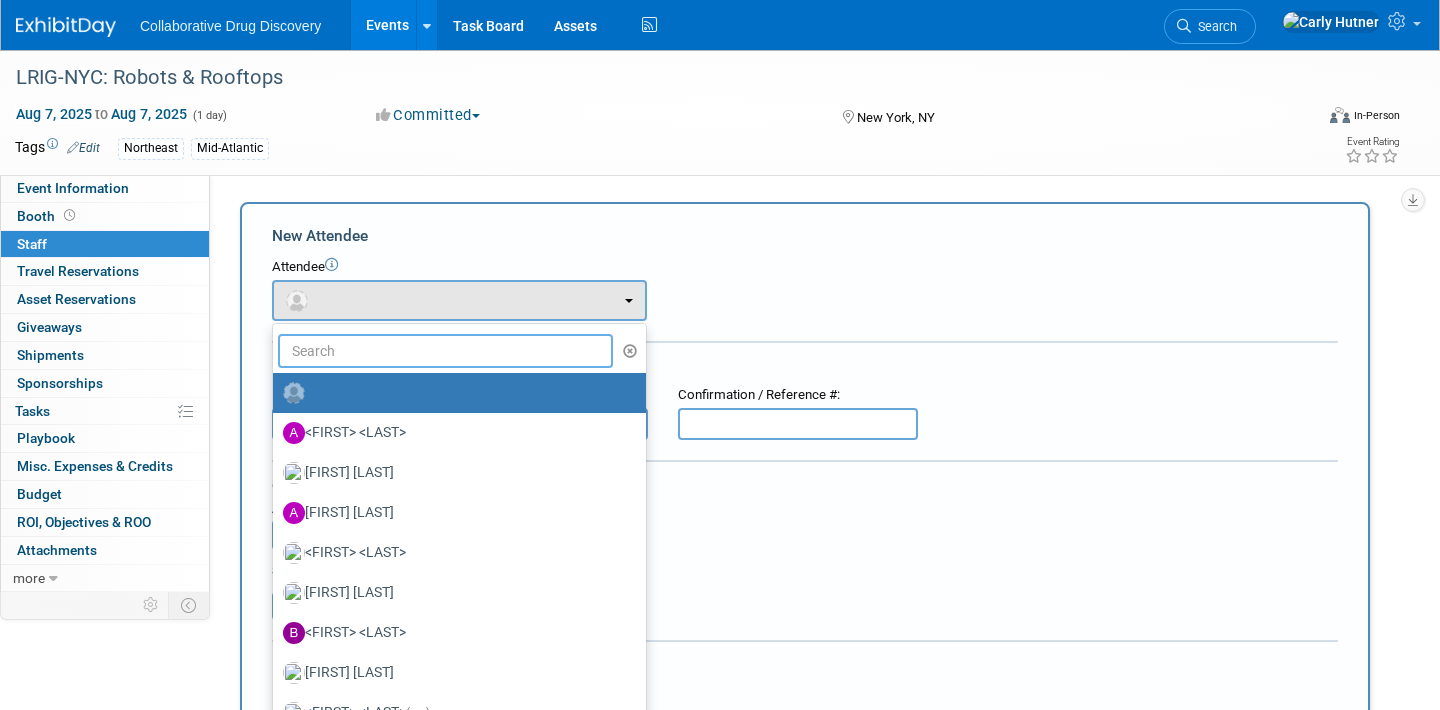 click at bounding box center [445, 351] 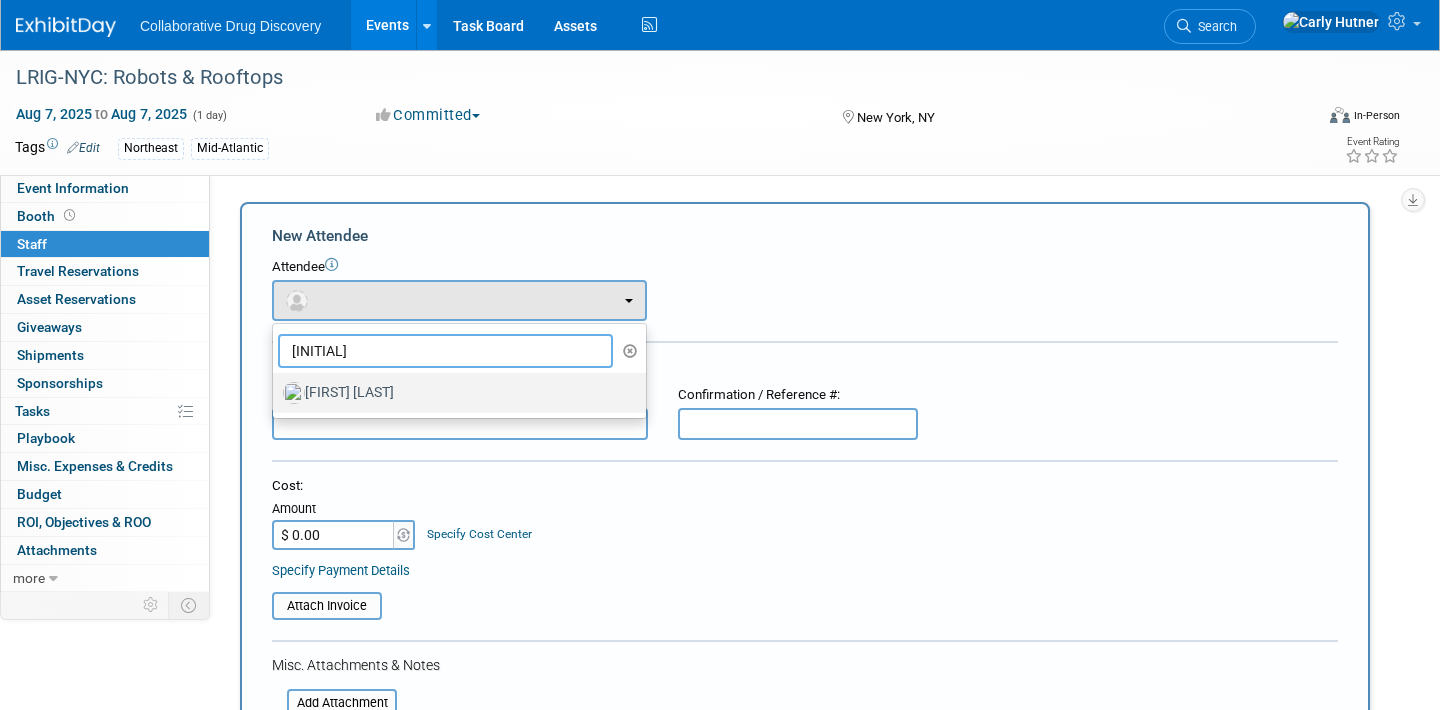 type on "jac" 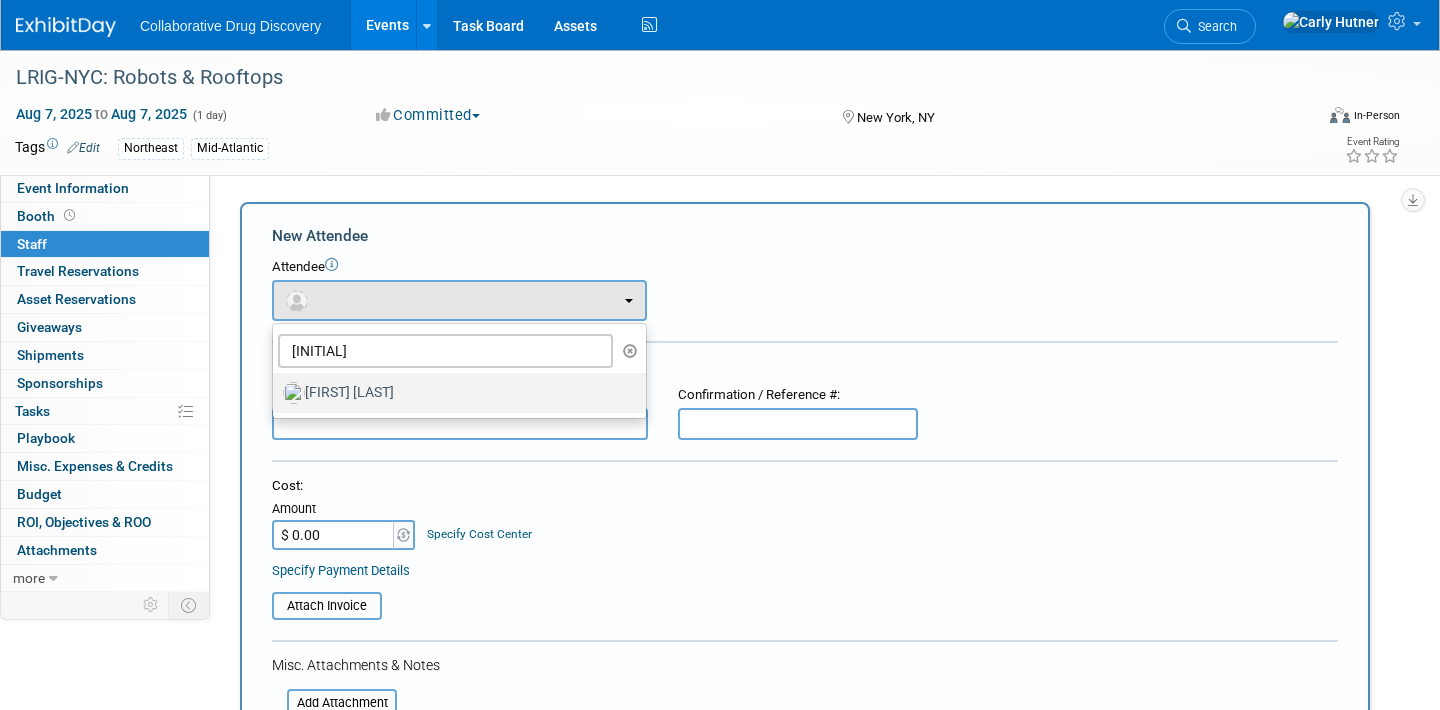 click on "Jacqueline Macia" at bounding box center (454, 393) 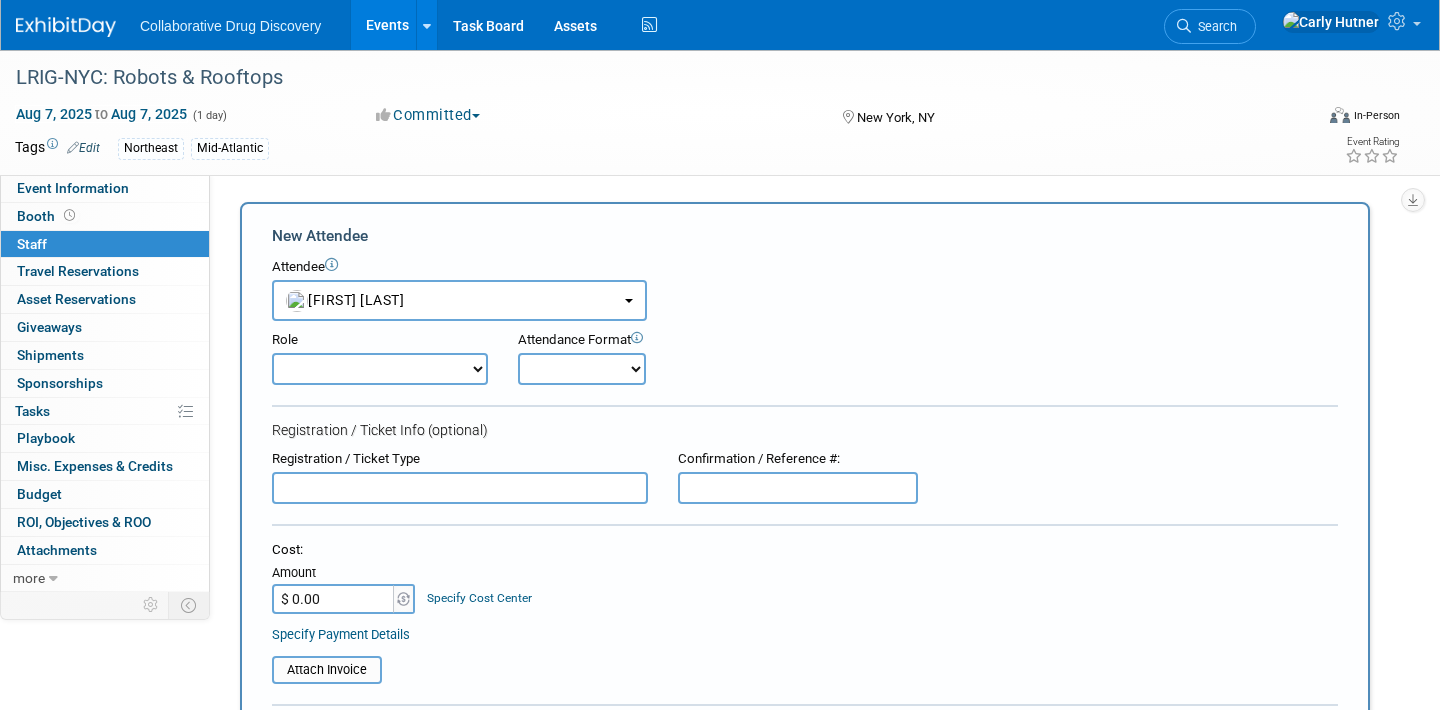click on "Onsite
Remote" at bounding box center (582, 369) 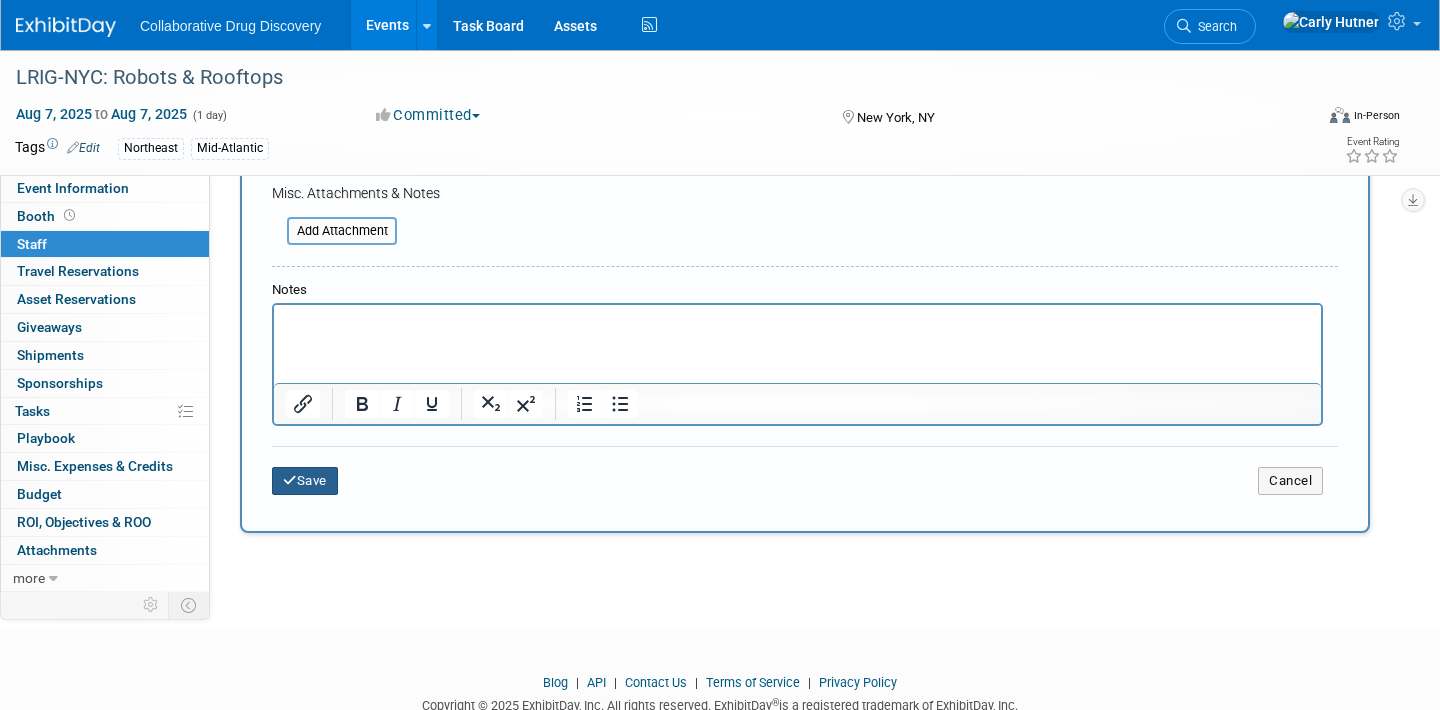 click on "Save" at bounding box center (305, 481) 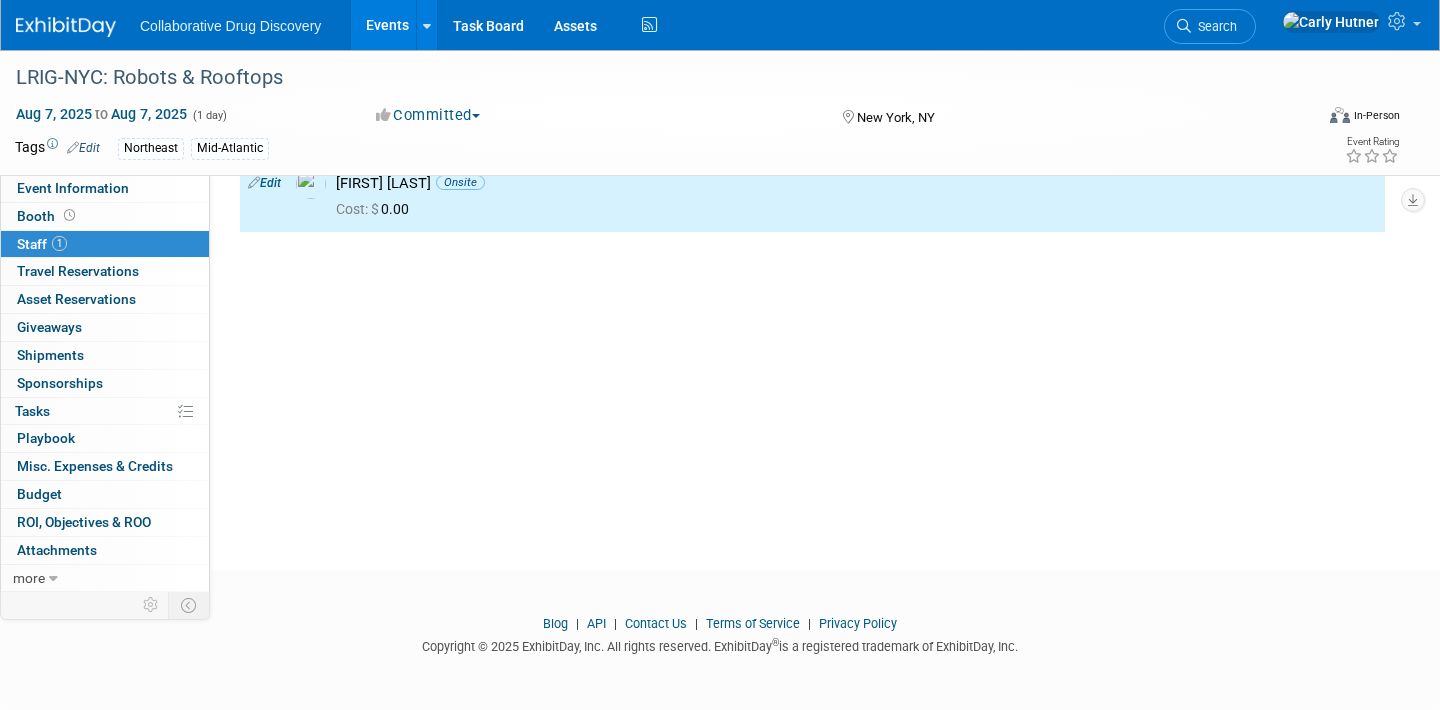 scroll, scrollTop: 0, scrollLeft: 0, axis: both 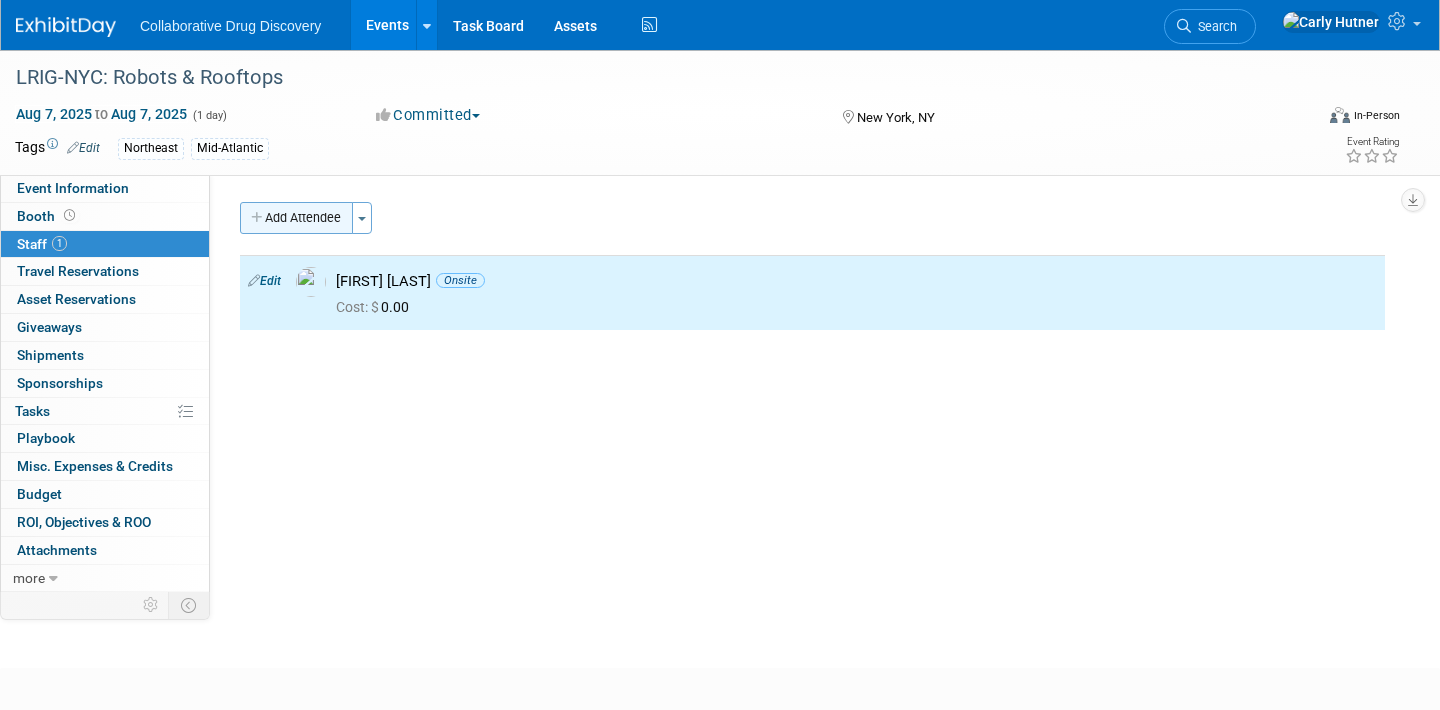 click on "Add Attendee" at bounding box center [296, 218] 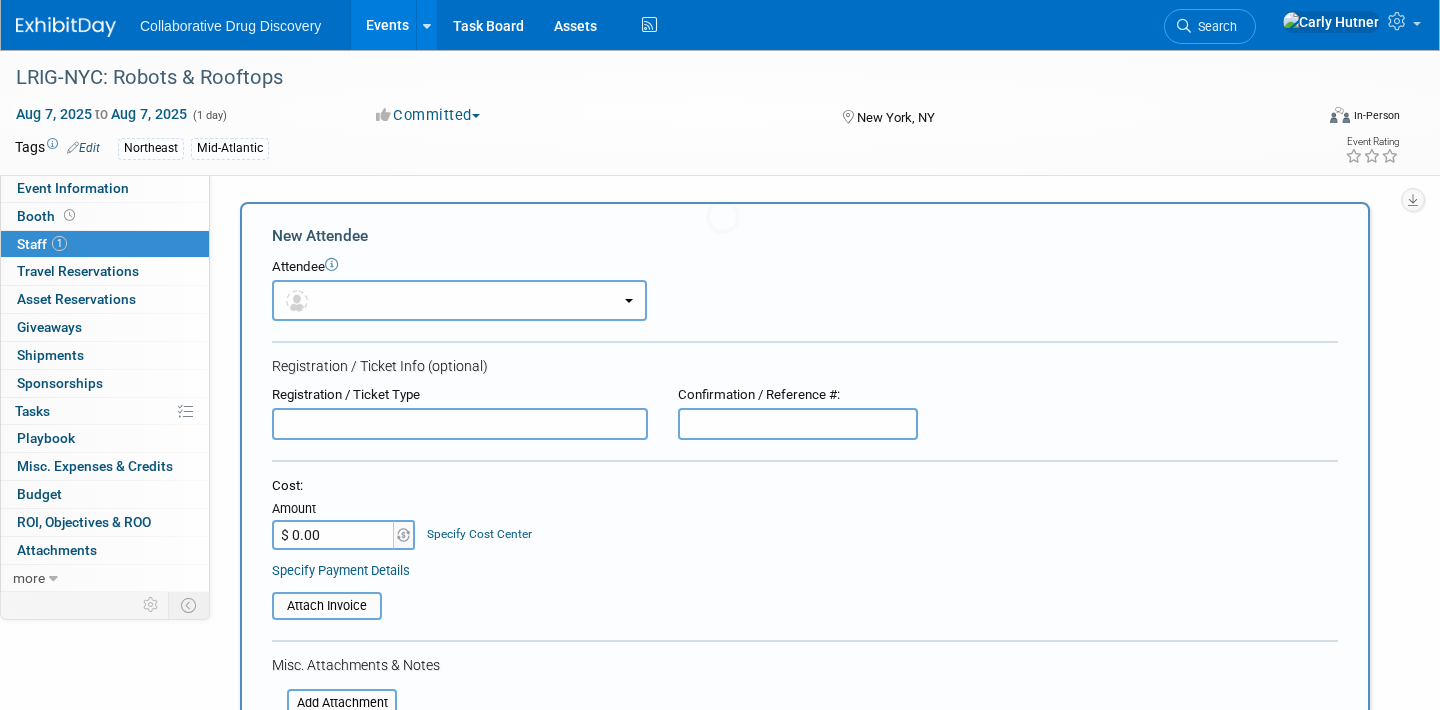 scroll, scrollTop: 0, scrollLeft: 0, axis: both 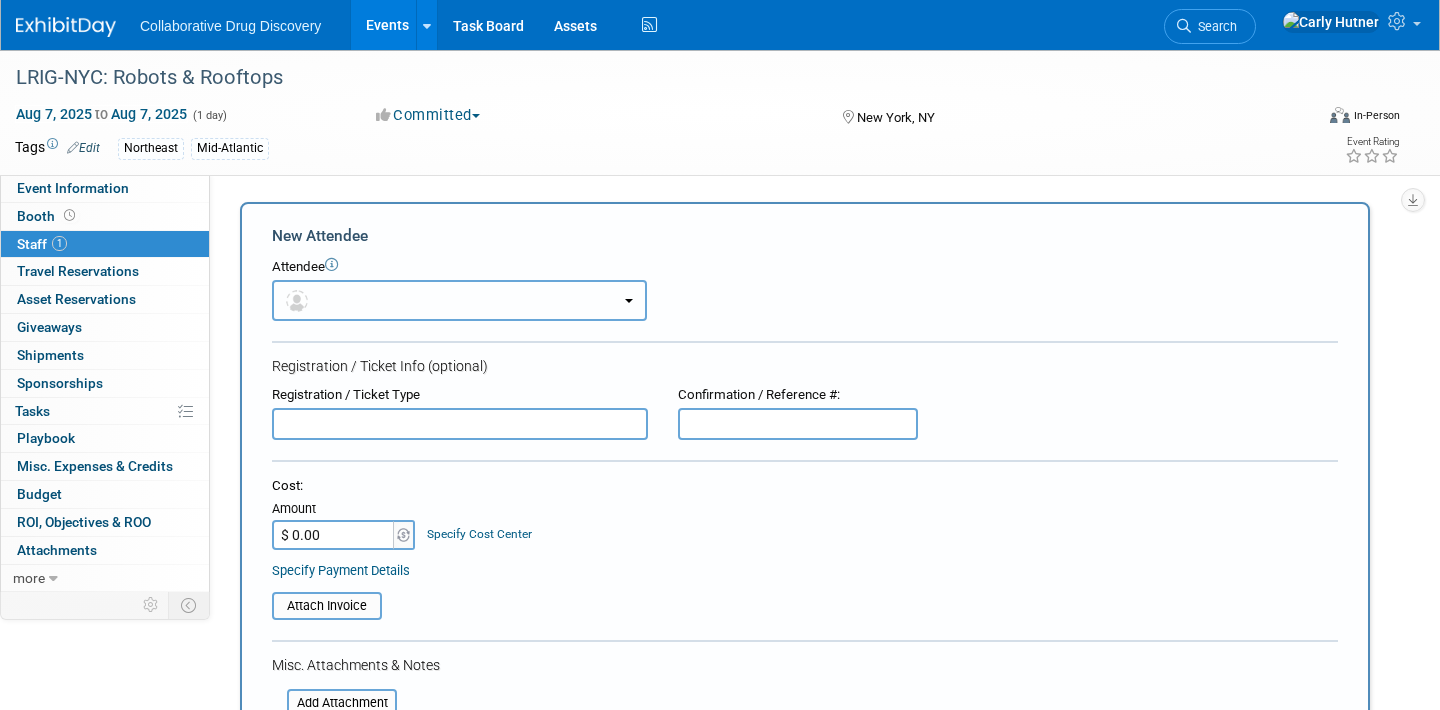 click at bounding box center [459, 300] 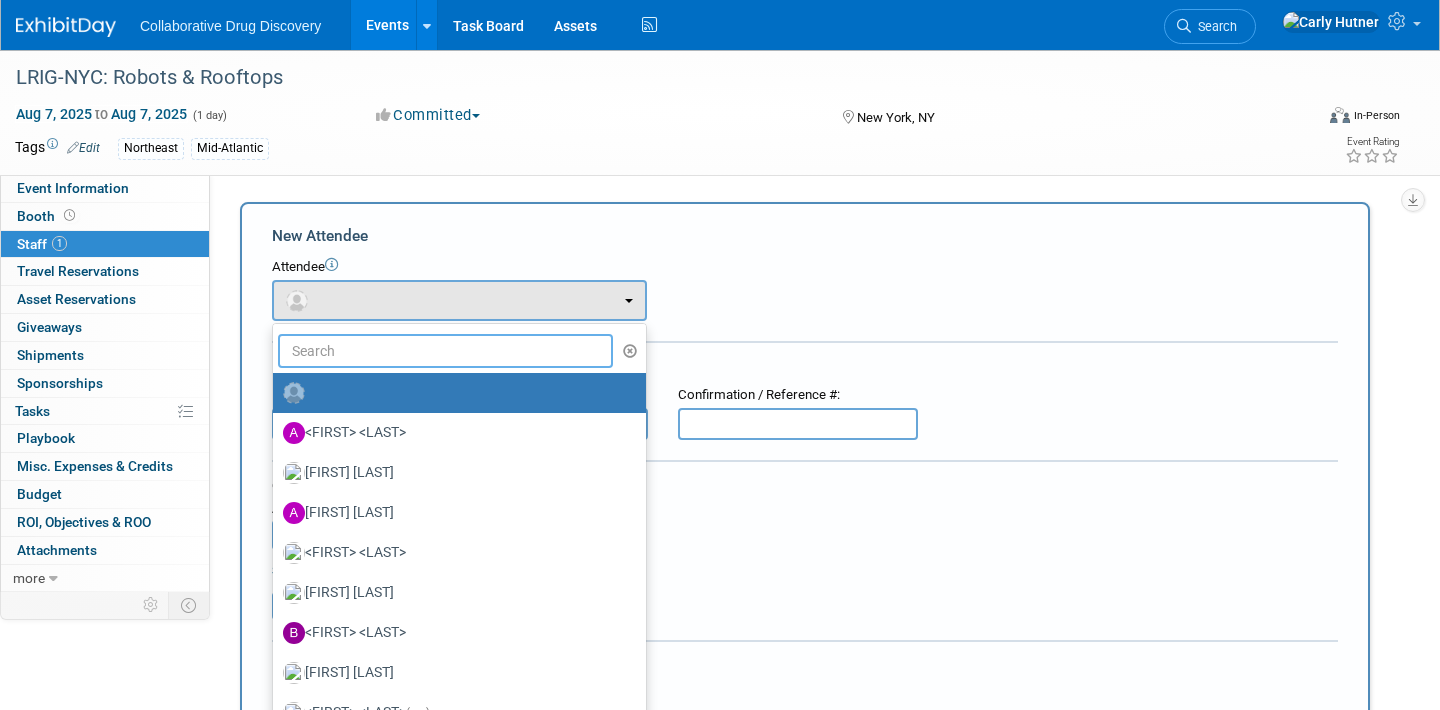click at bounding box center (445, 351) 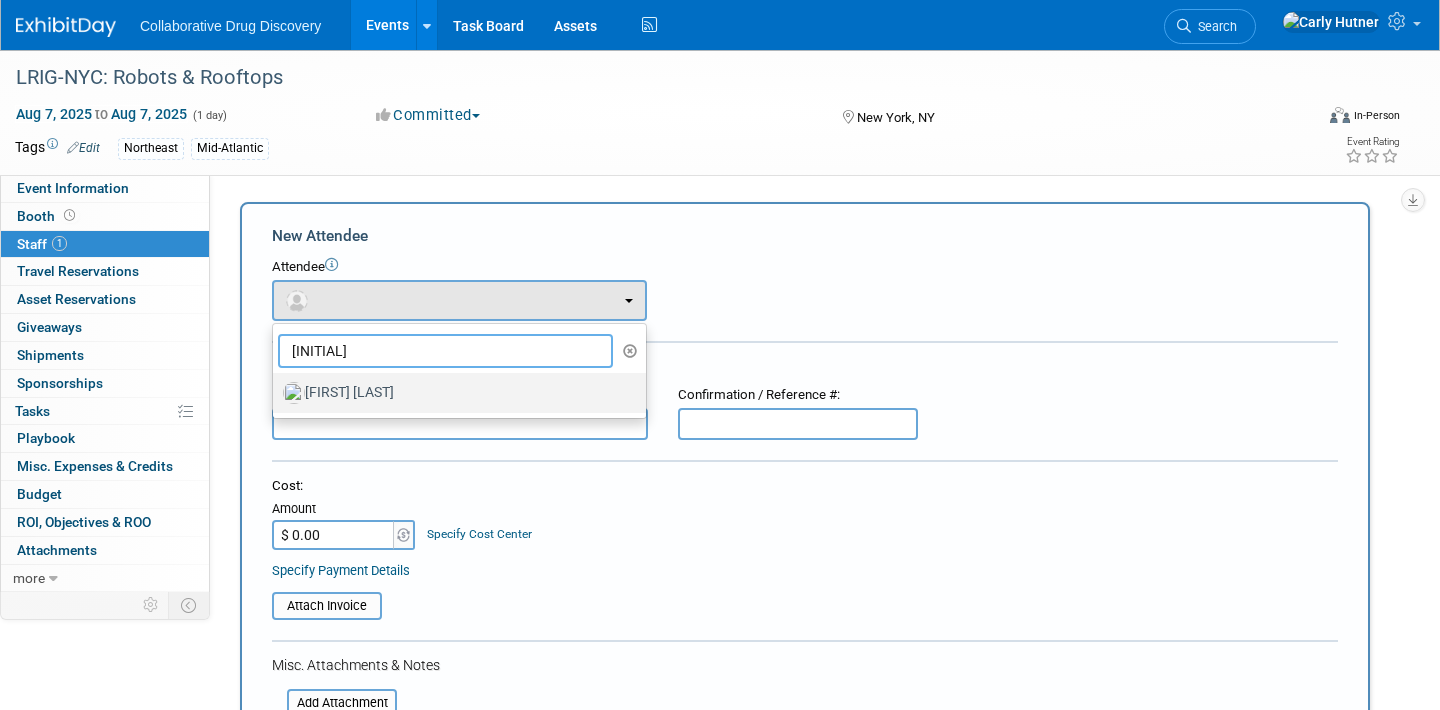 type on "jer" 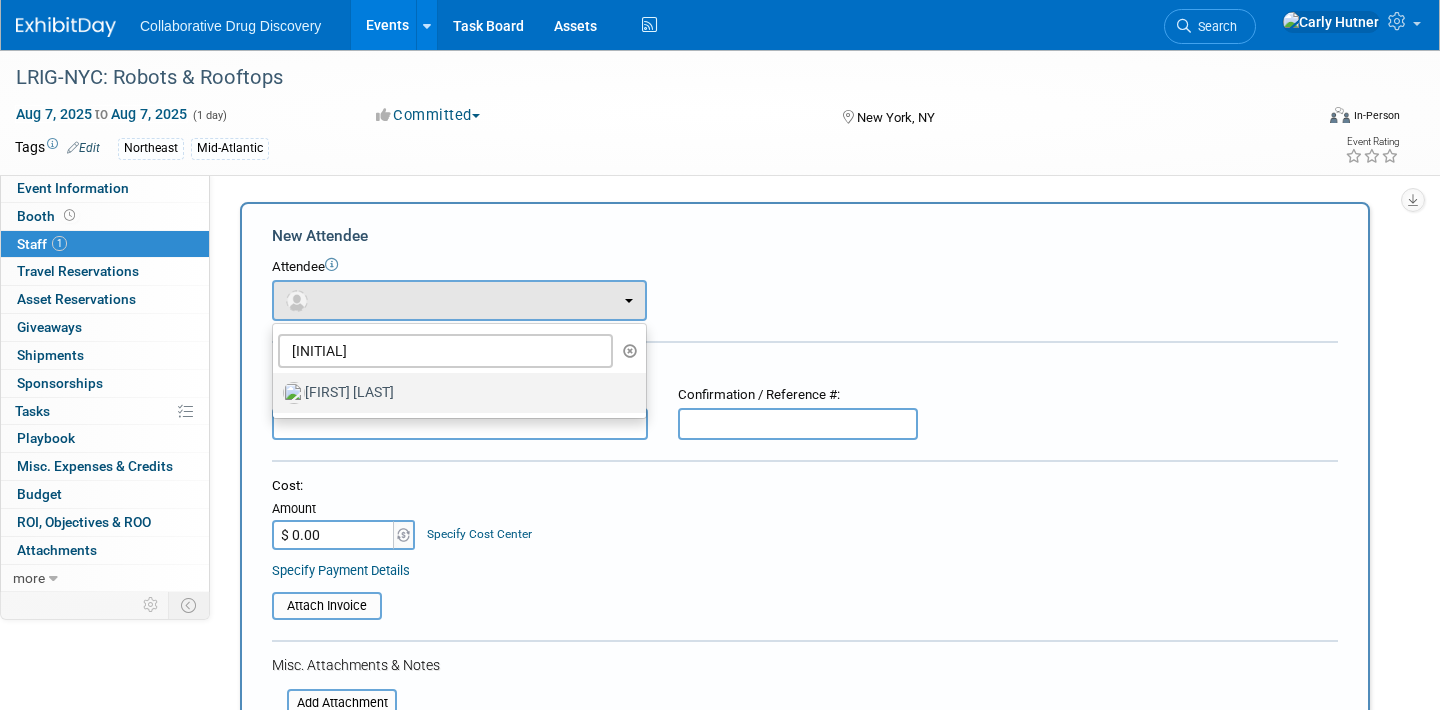 click on "[FIRST] [LAST]" at bounding box center [454, 393] 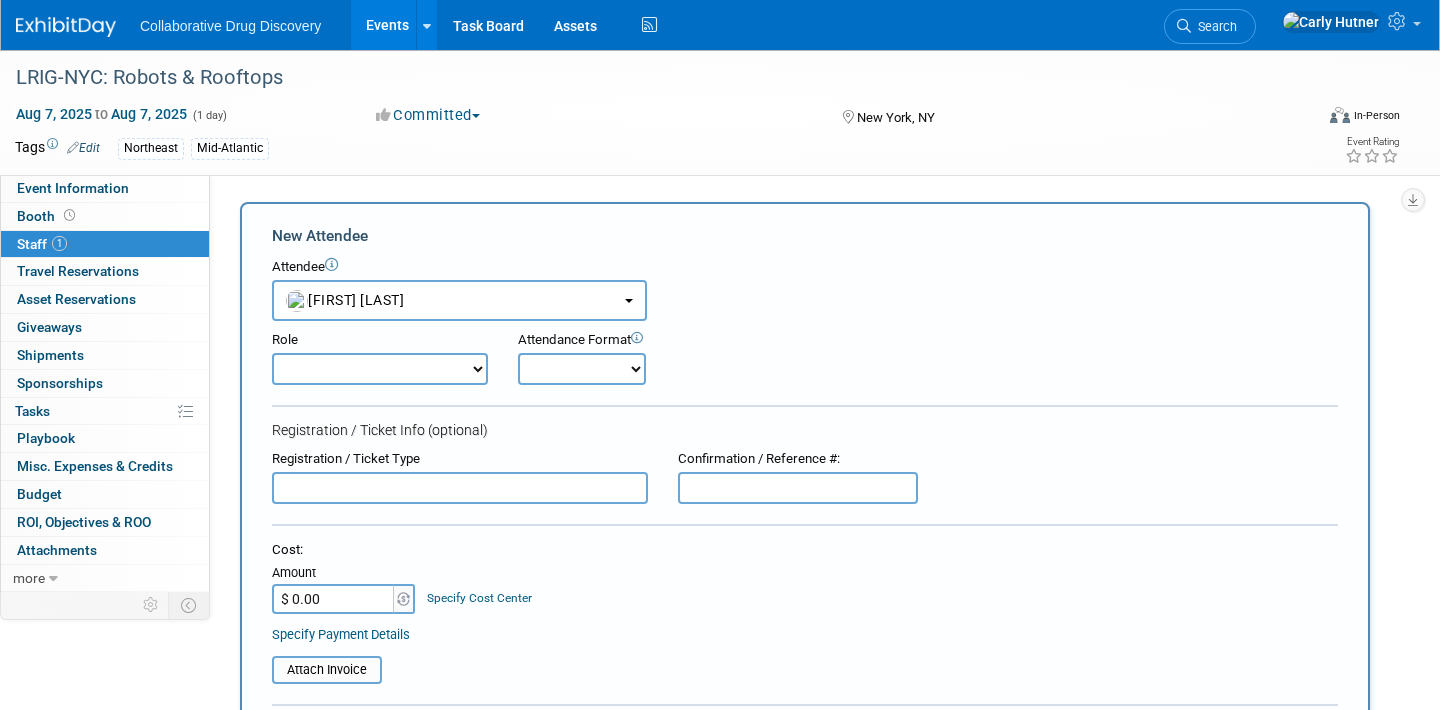 click on "Onsite
Remote" at bounding box center (582, 369) 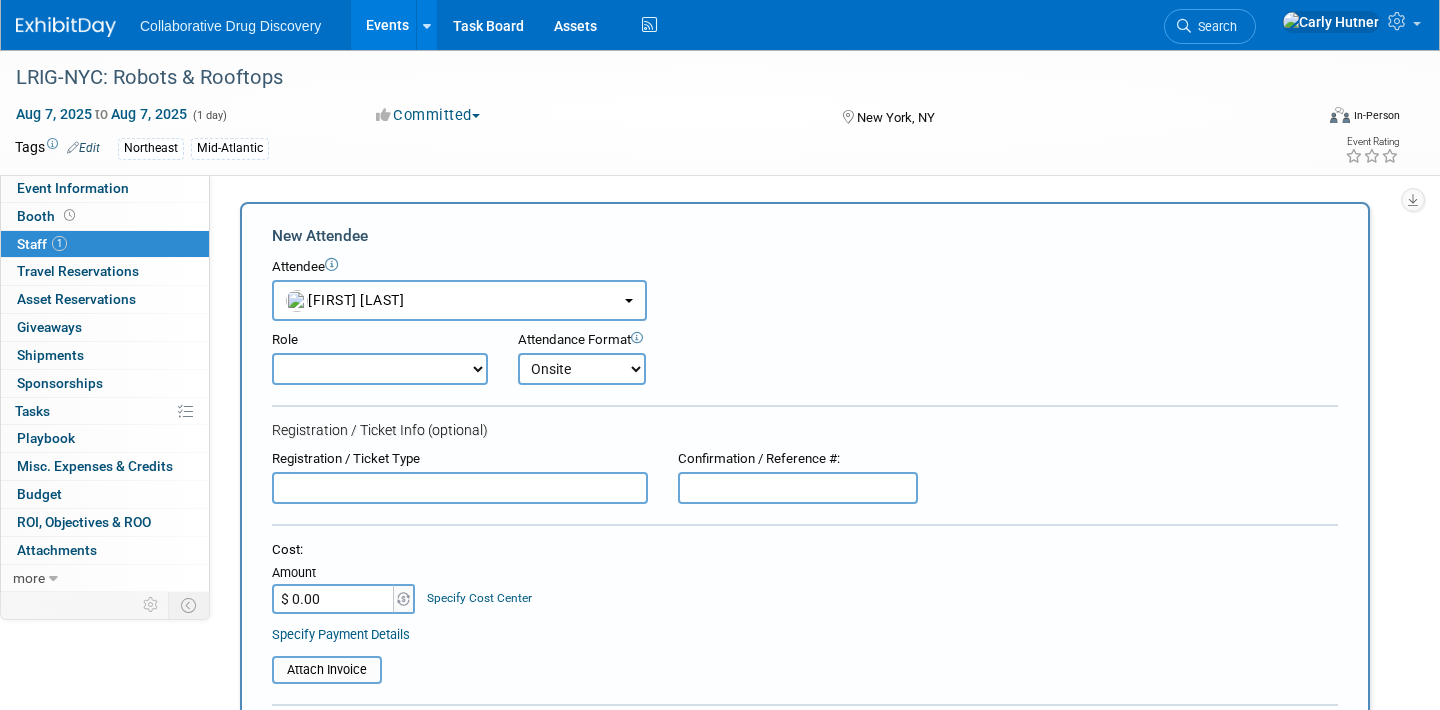 scroll, scrollTop: 371, scrollLeft: 0, axis: vertical 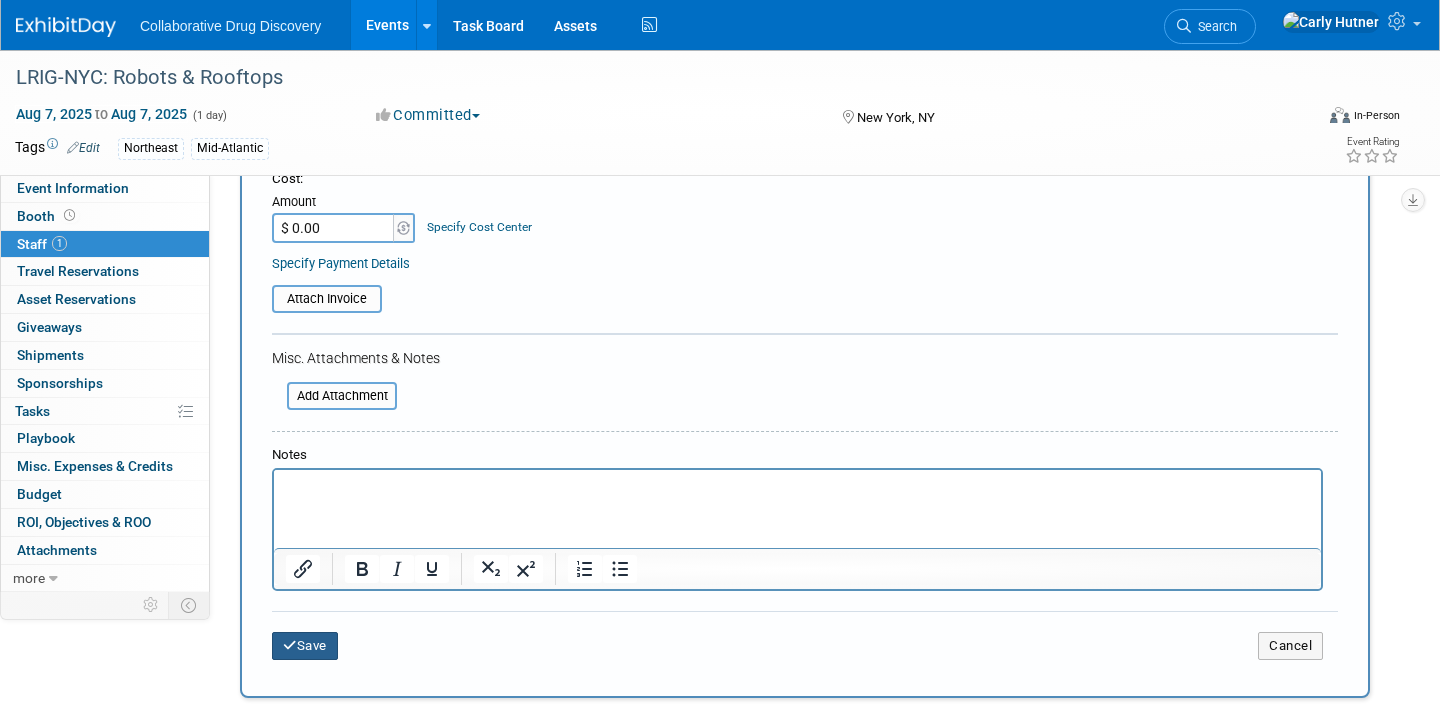 click on "Save" at bounding box center [305, 646] 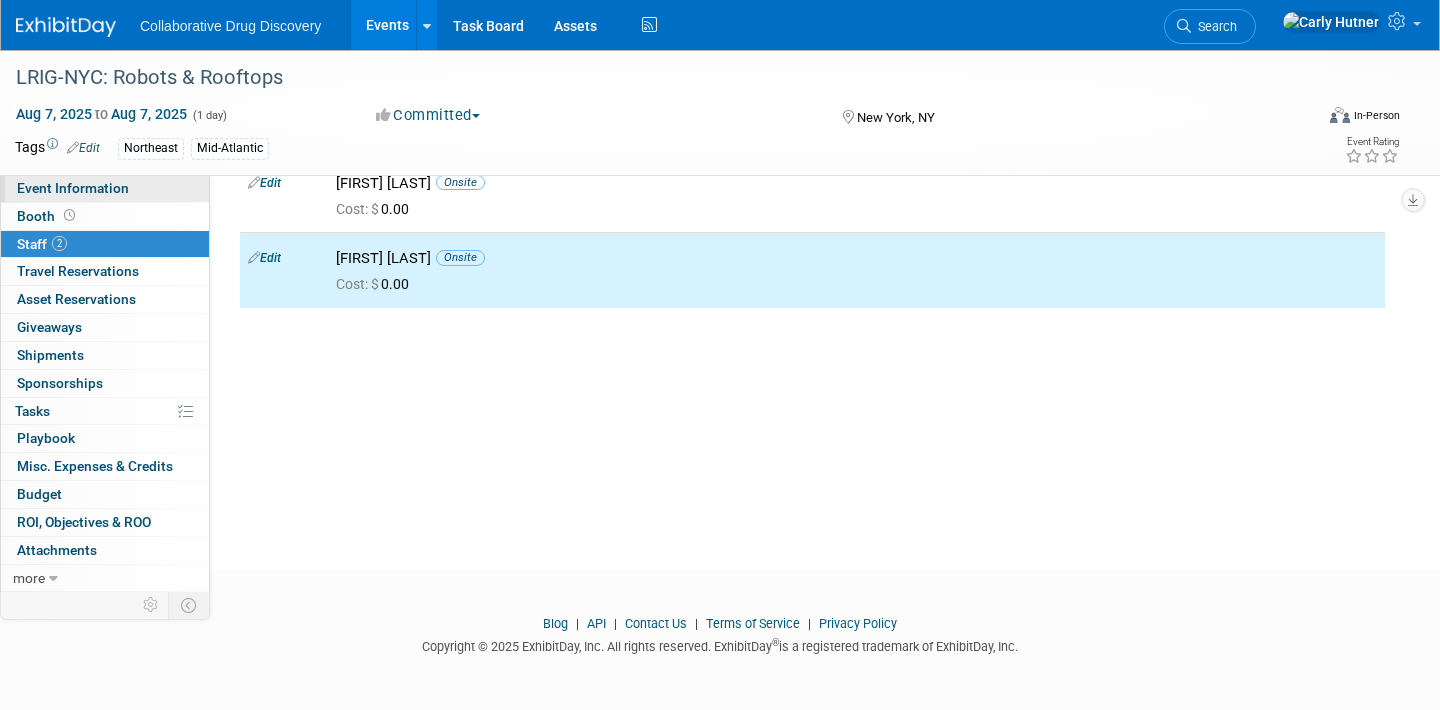 scroll, scrollTop: 0, scrollLeft: 0, axis: both 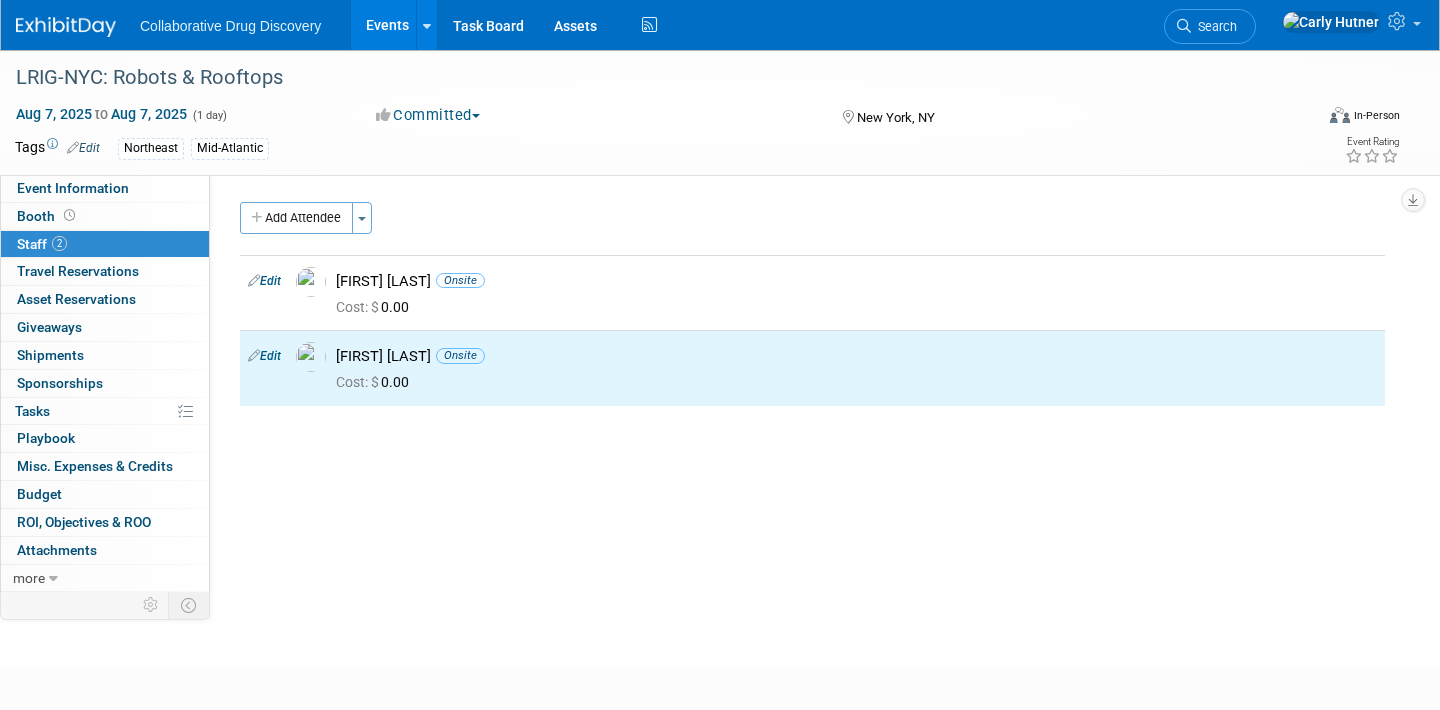 click on "Event Information
Event Info
Booth
Booth
2
Staff 2
Staff
0
Travel Reservations 0
Travel Reservations
0
Asset Reservations 0
Asset Reservations
0
Giveaways 0
Giveaways
0
Shipments 0
Shipments
0
Sponsorships 0
Sponsorships
0%
Tasks 0%
Tasks
0
Playbook 0
Playbook
0
Misc. Expenses & Credits 0
Misc. Expenses & Credits
Budget
Budget
0
ROI, Objectives & ROO 0
ROI, Objectives & ROO
0
Attachments 0
Attachments
more
more...
Event Binder (.pdf export)
Event Binder (.pdf export)
Copy/Duplicate Event
Copy/Duplicate Event
Event Settings
Event Settings
Logs
Logs
Delete Event
Delete Event" at bounding box center (105, 383) 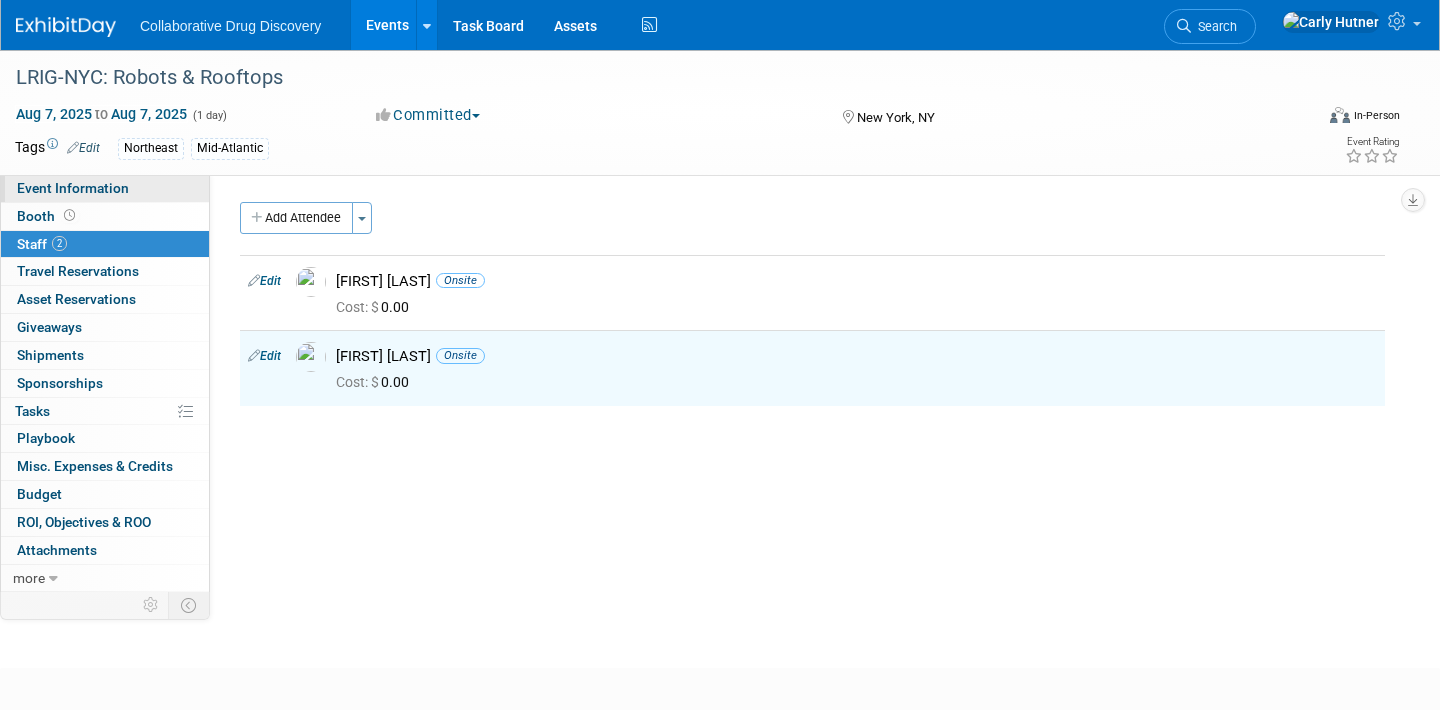 click on "Event Information" at bounding box center (105, 188) 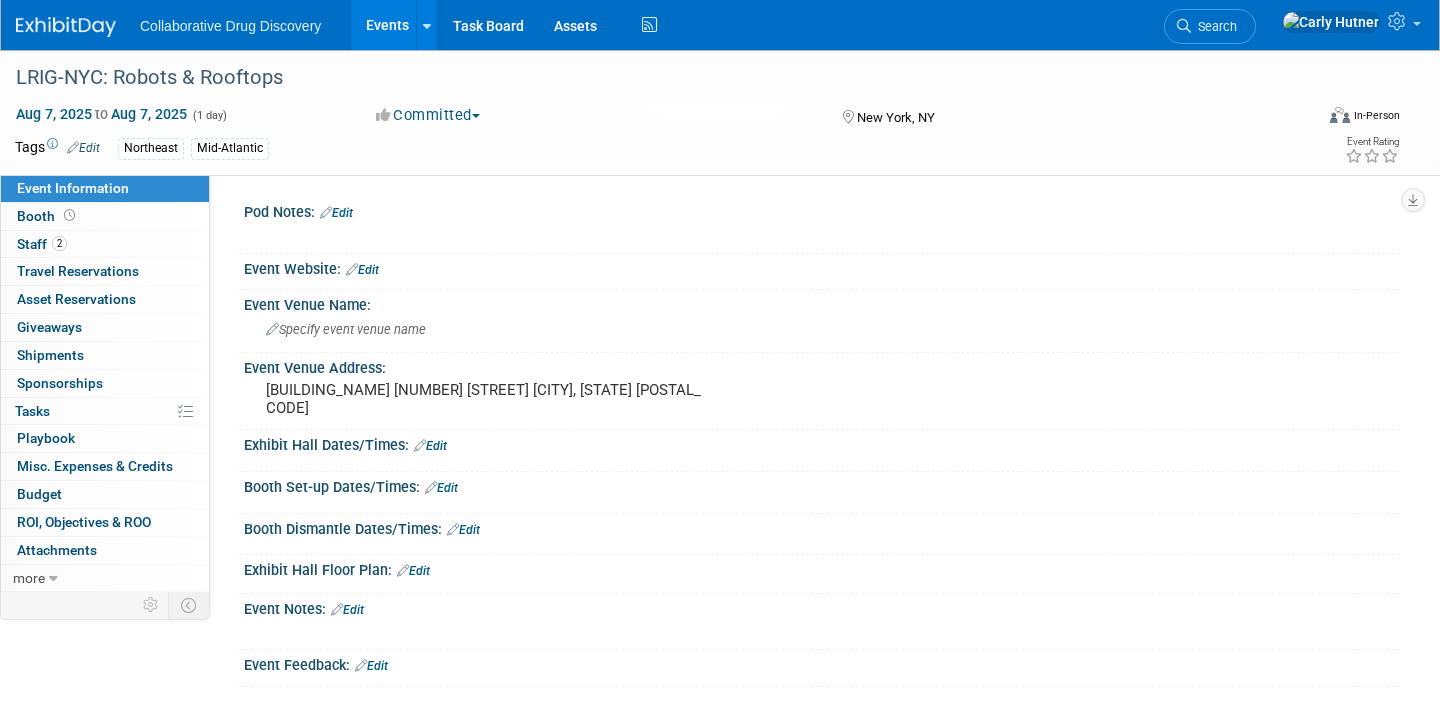 click on "Events" at bounding box center (387, 25) 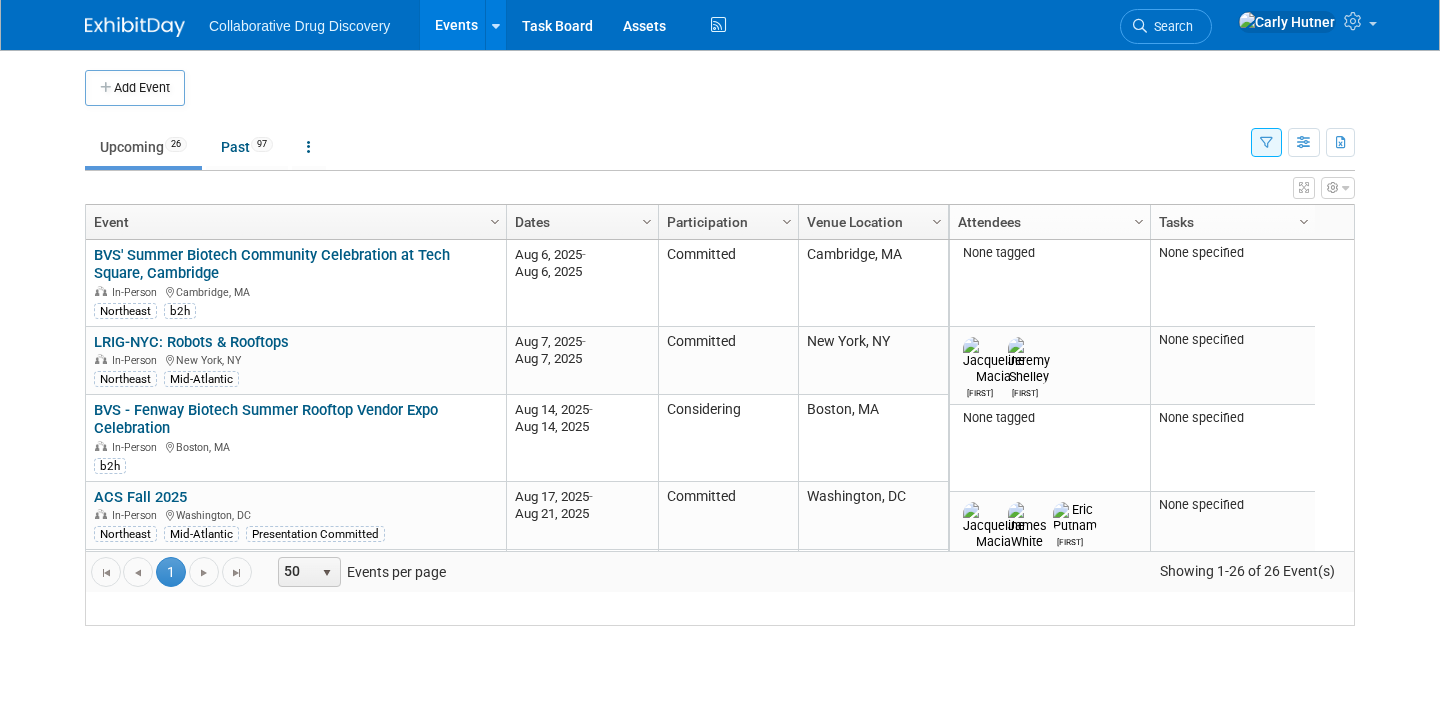scroll, scrollTop: 0, scrollLeft: 0, axis: both 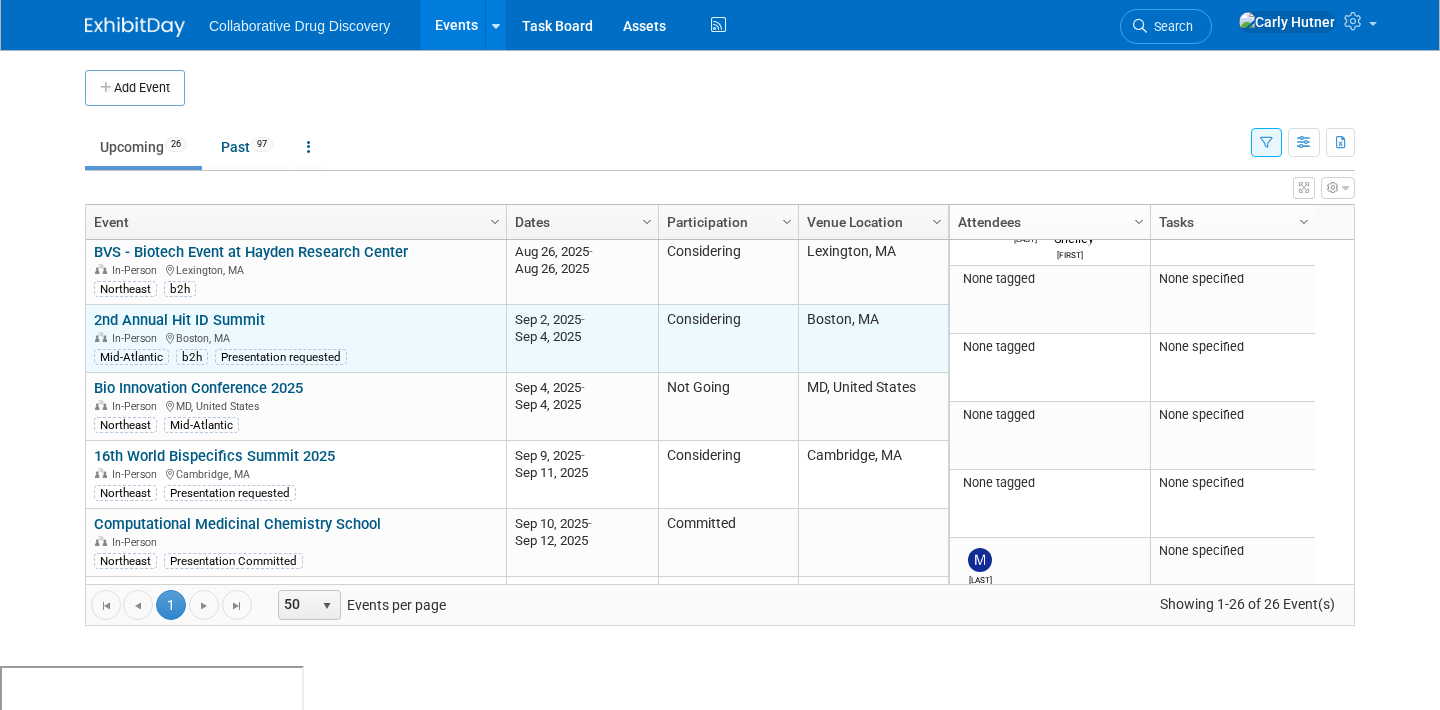 click on "2nd Annual Hit ID Summit" at bounding box center [179, 320] 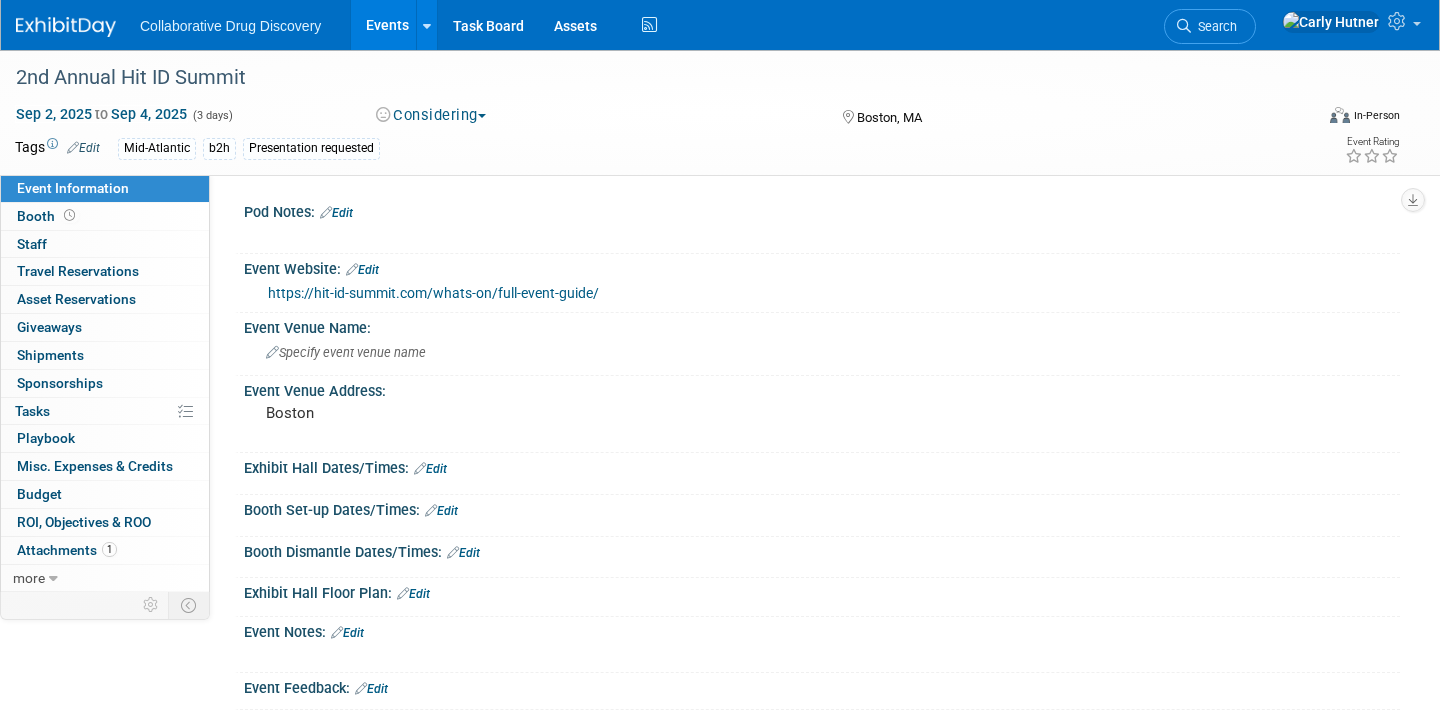 scroll, scrollTop: 0, scrollLeft: 0, axis: both 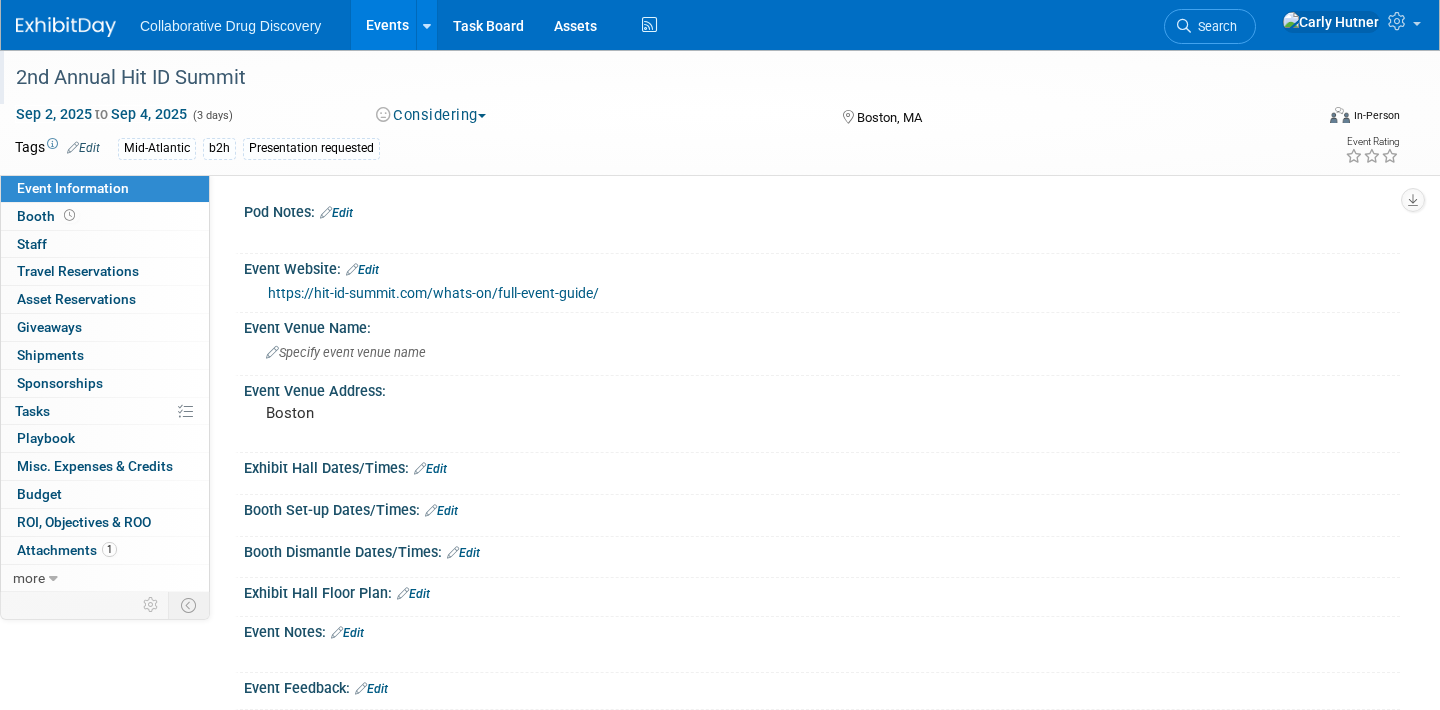 drag, startPoint x: 257, startPoint y: 82, endPoint x: 8, endPoint y: 81, distance: 249.00201 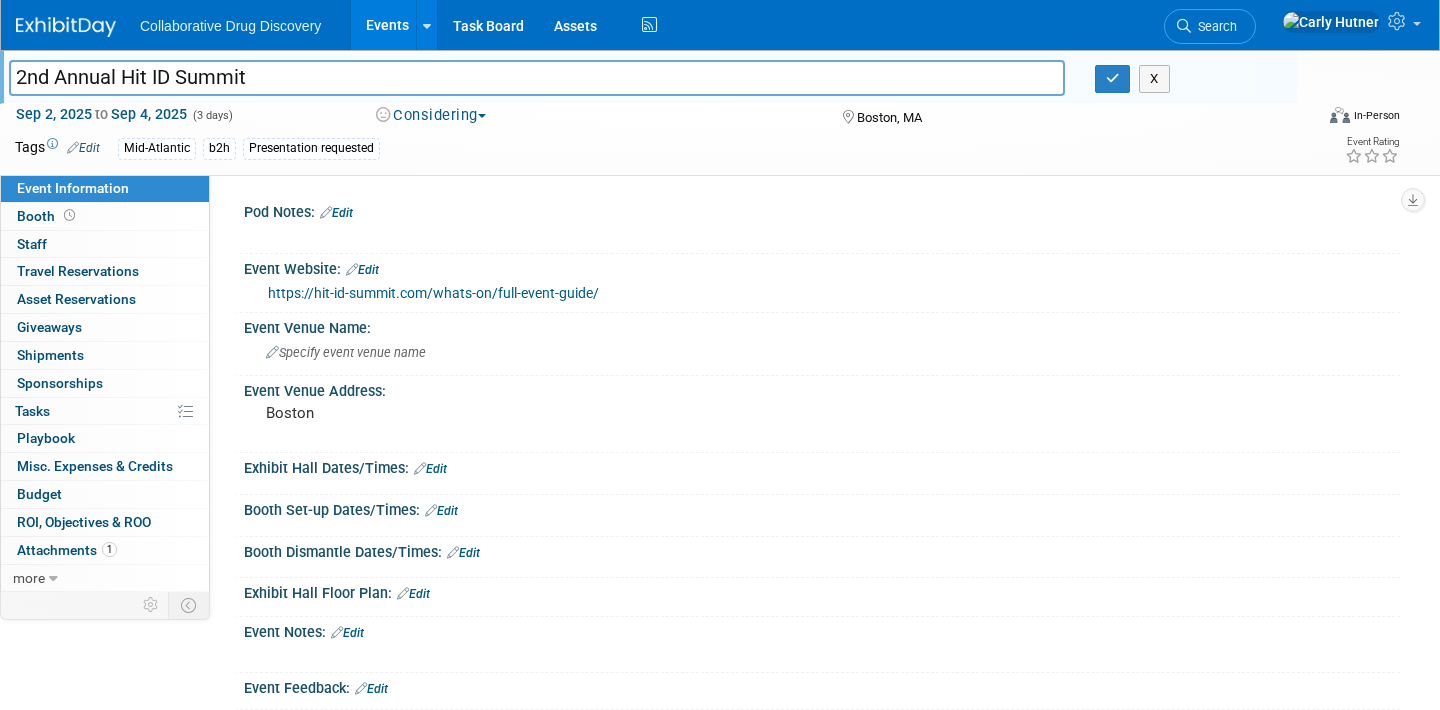 drag, startPoint x: 268, startPoint y: 76, endPoint x: 0, endPoint y: 76, distance: 268 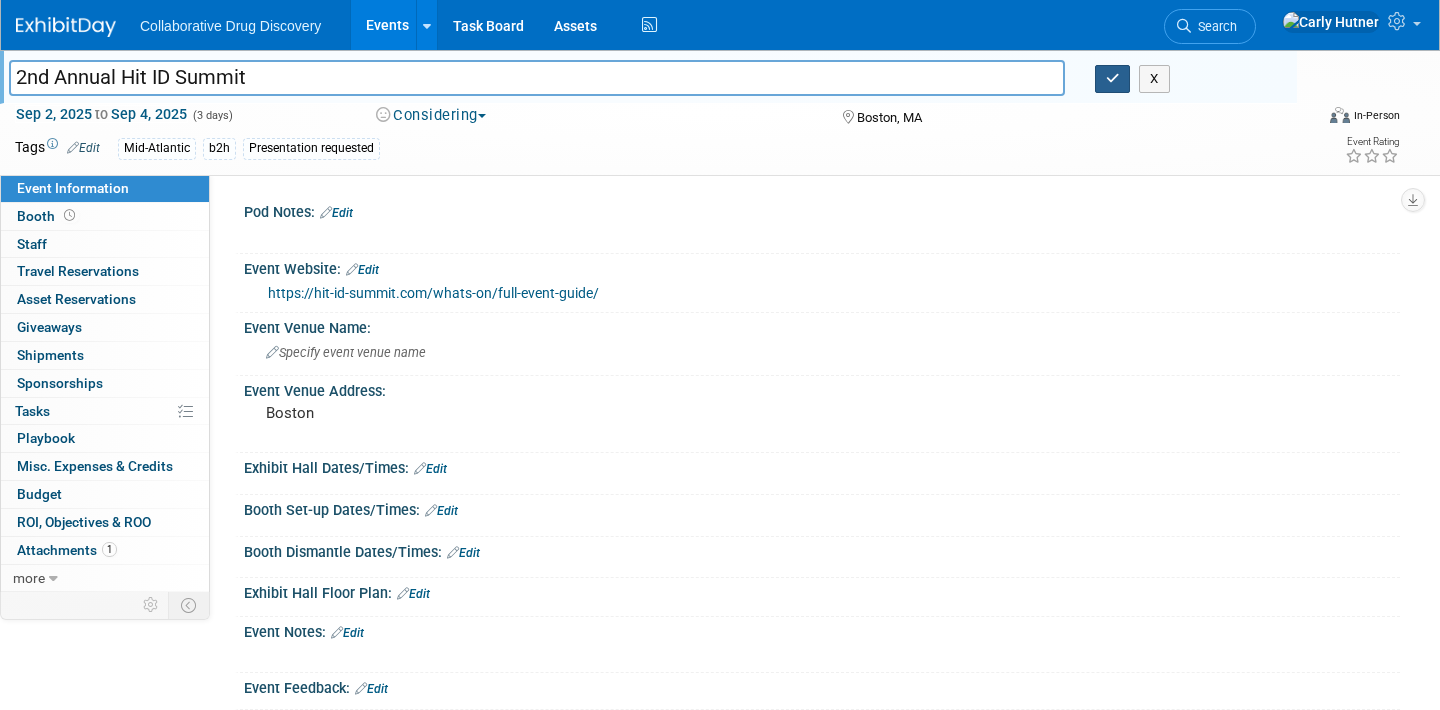 click at bounding box center [1113, 79] 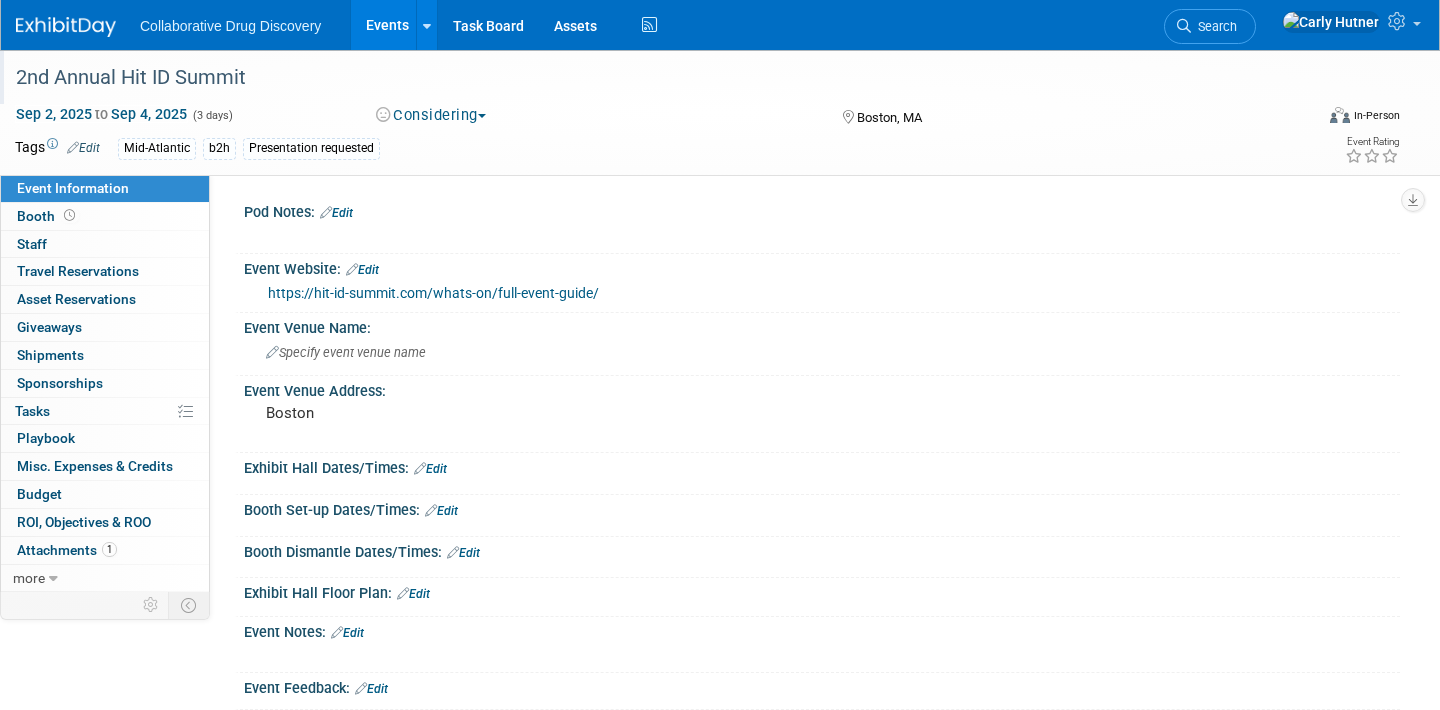 click on "https://hit-id-summit.com/whats-on/full-event-guide/" at bounding box center (433, 293) 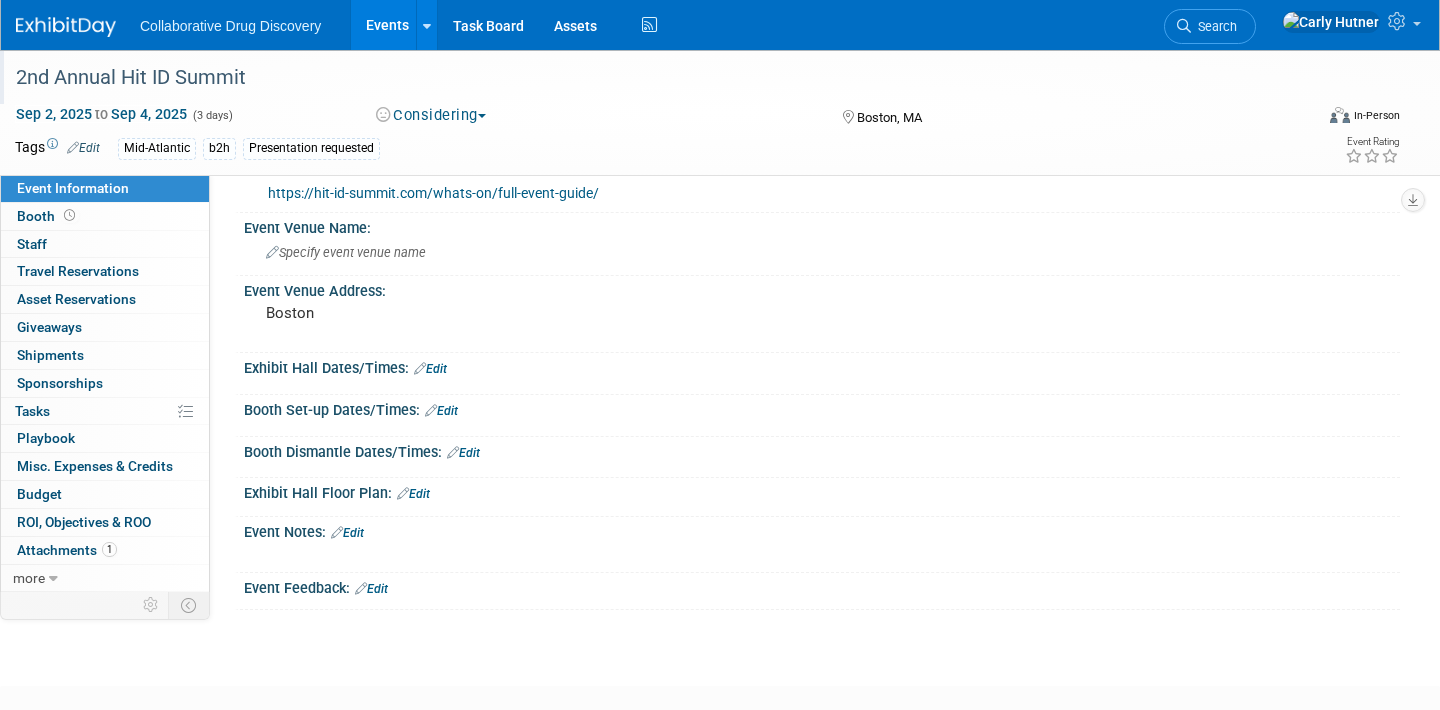scroll, scrollTop: 75, scrollLeft: 0, axis: vertical 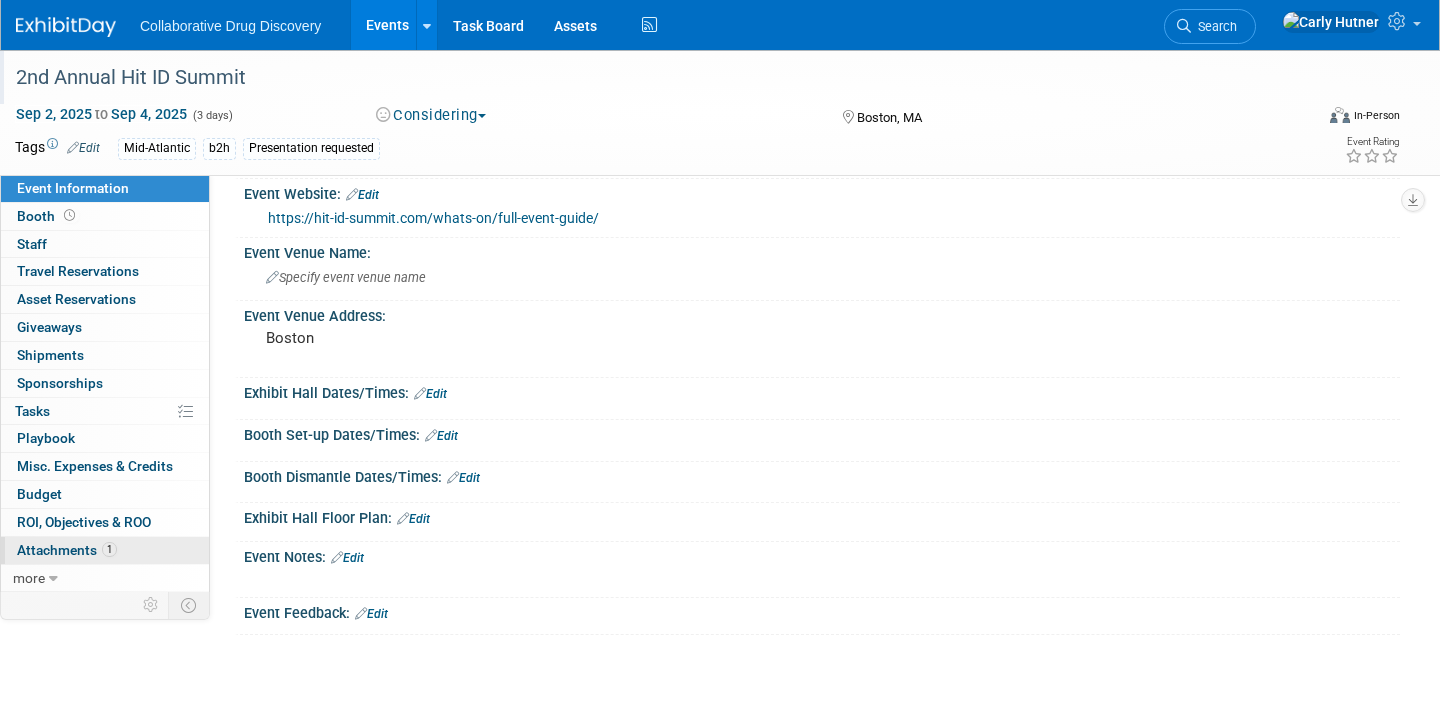 click on "Attachments 1" at bounding box center (67, 550) 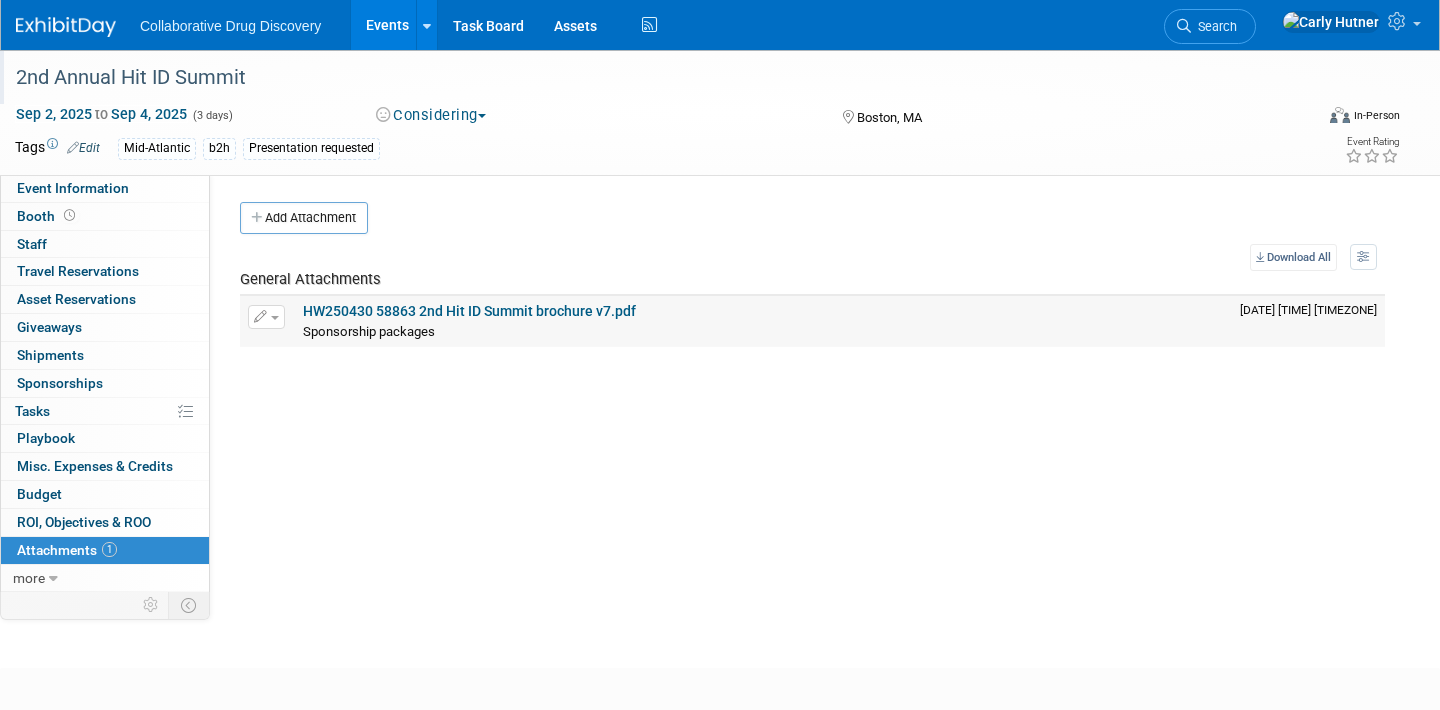 click on "HW250430 58863 2nd Hit ID Summit brochure v7.pdf" at bounding box center (469, 311) 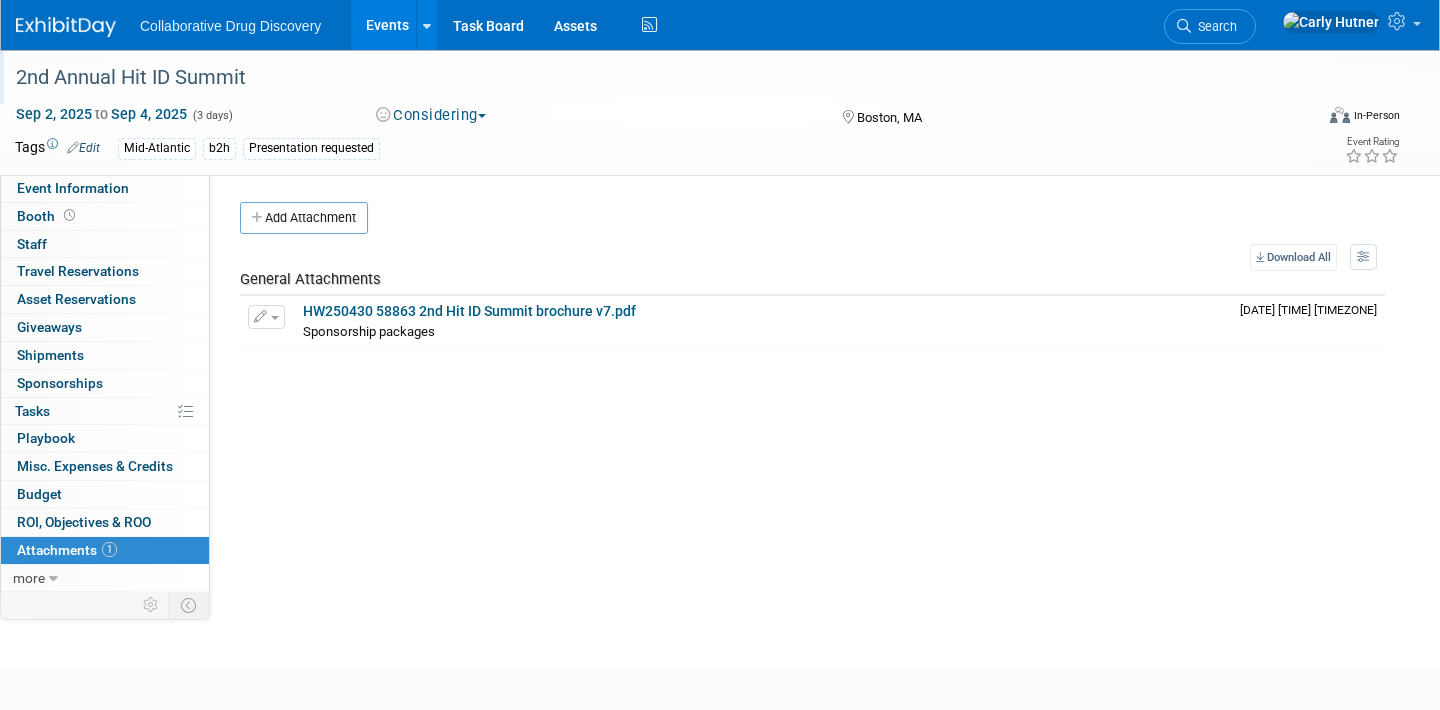click on "Events" at bounding box center (387, 25) 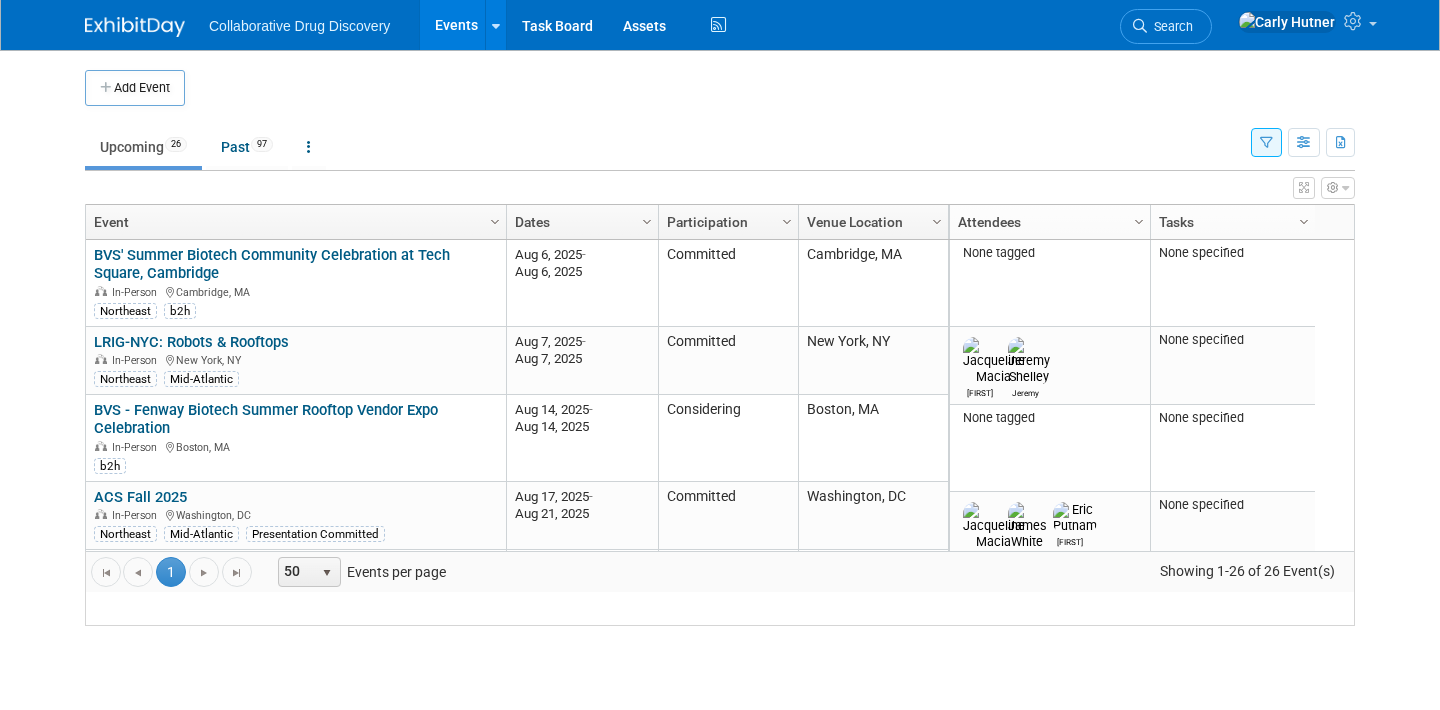scroll, scrollTop: 0, scrollLeft: 0, axis: both 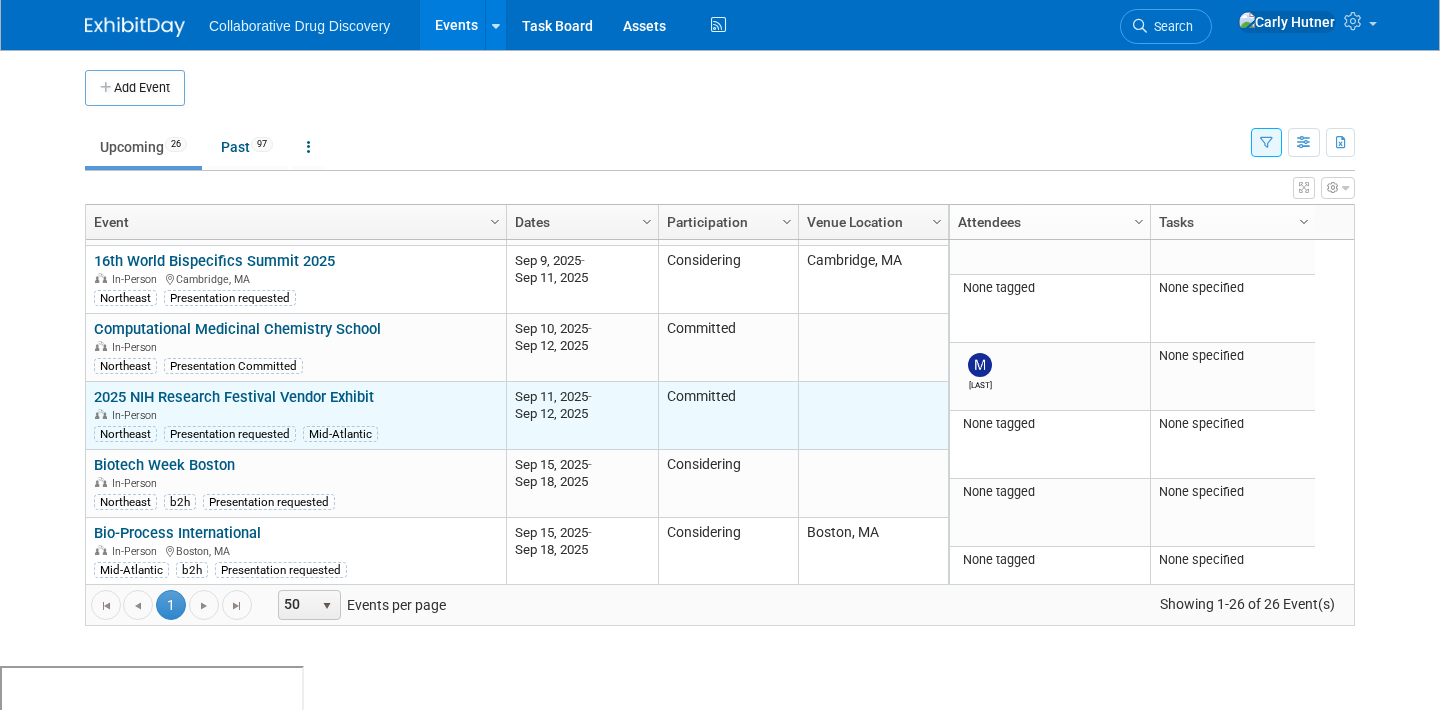 click on "2025 NIH Research Festival Vendor Exhibit" at bounding box center [234, 397] 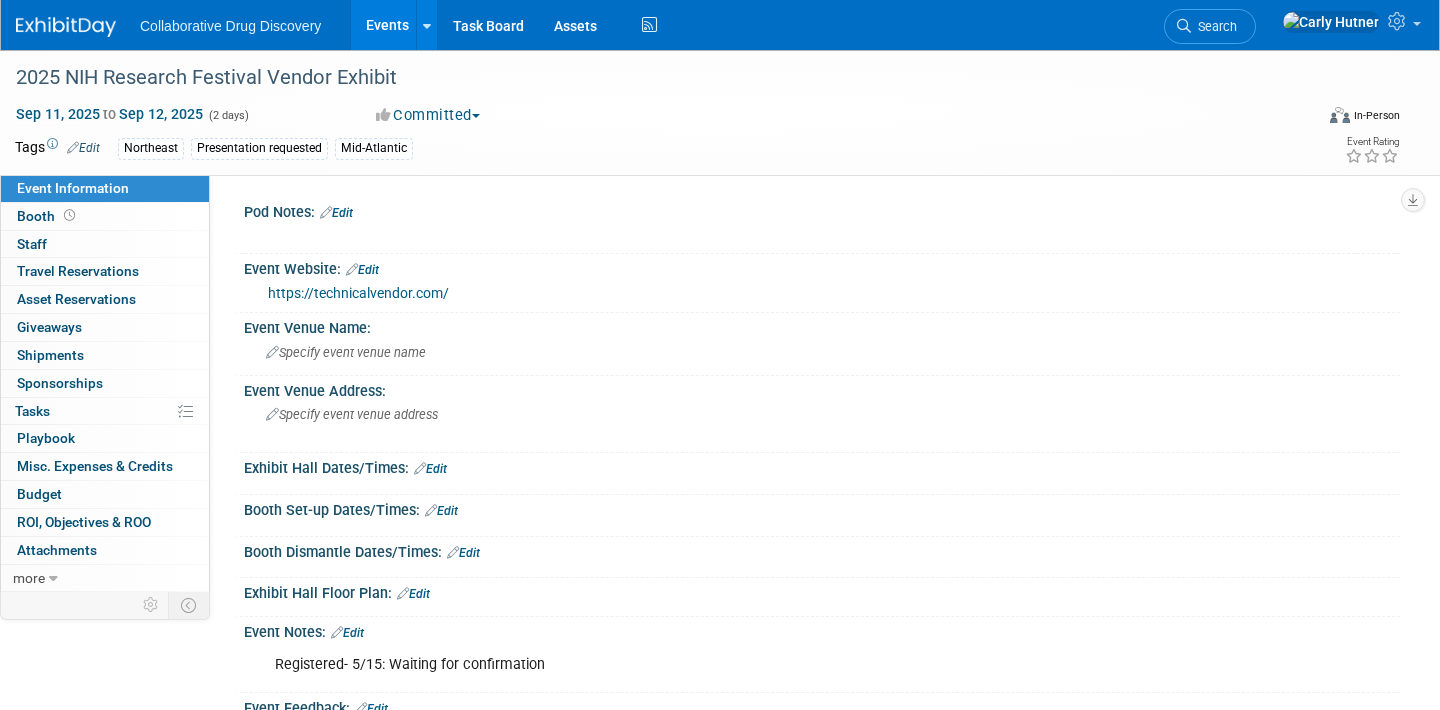 scroll, scrollTop: 0, scrollLeft: 0, axis: both 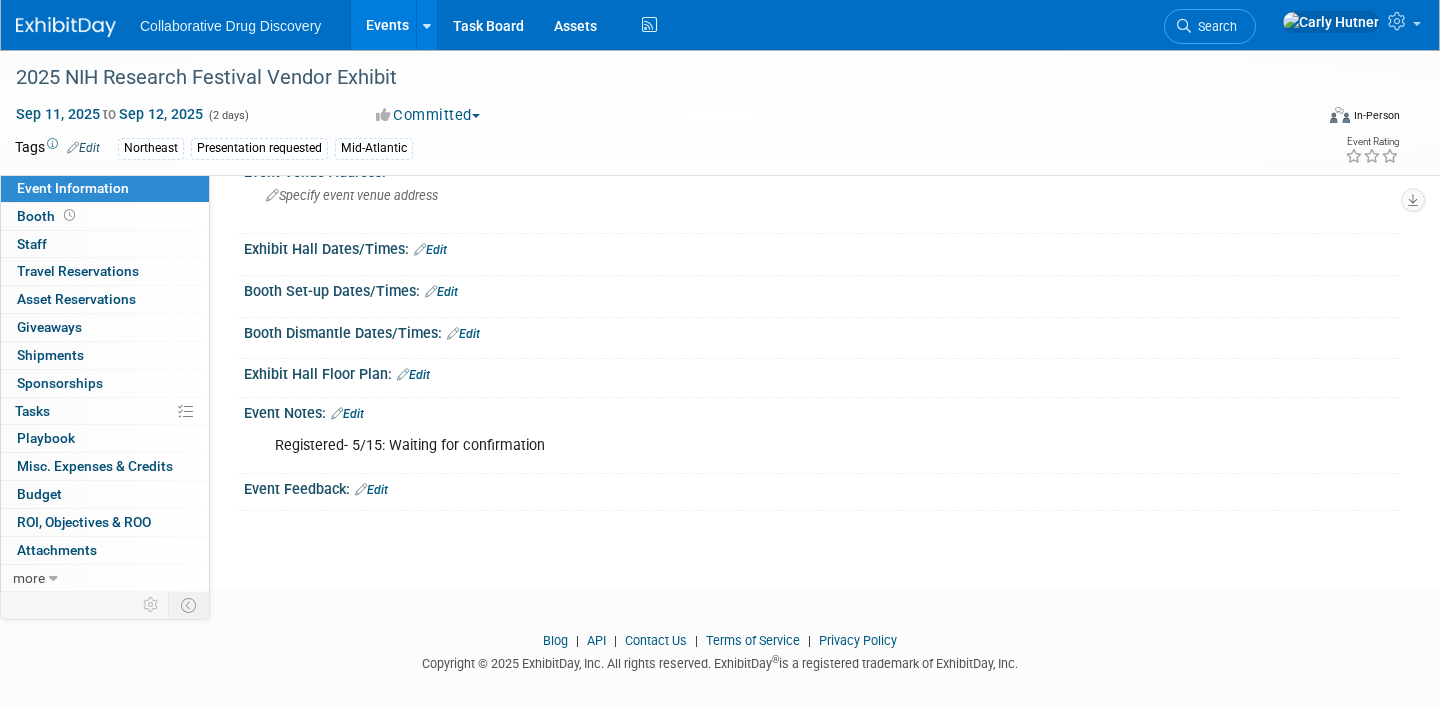 click on "Events" at bounding box center [387, 25] 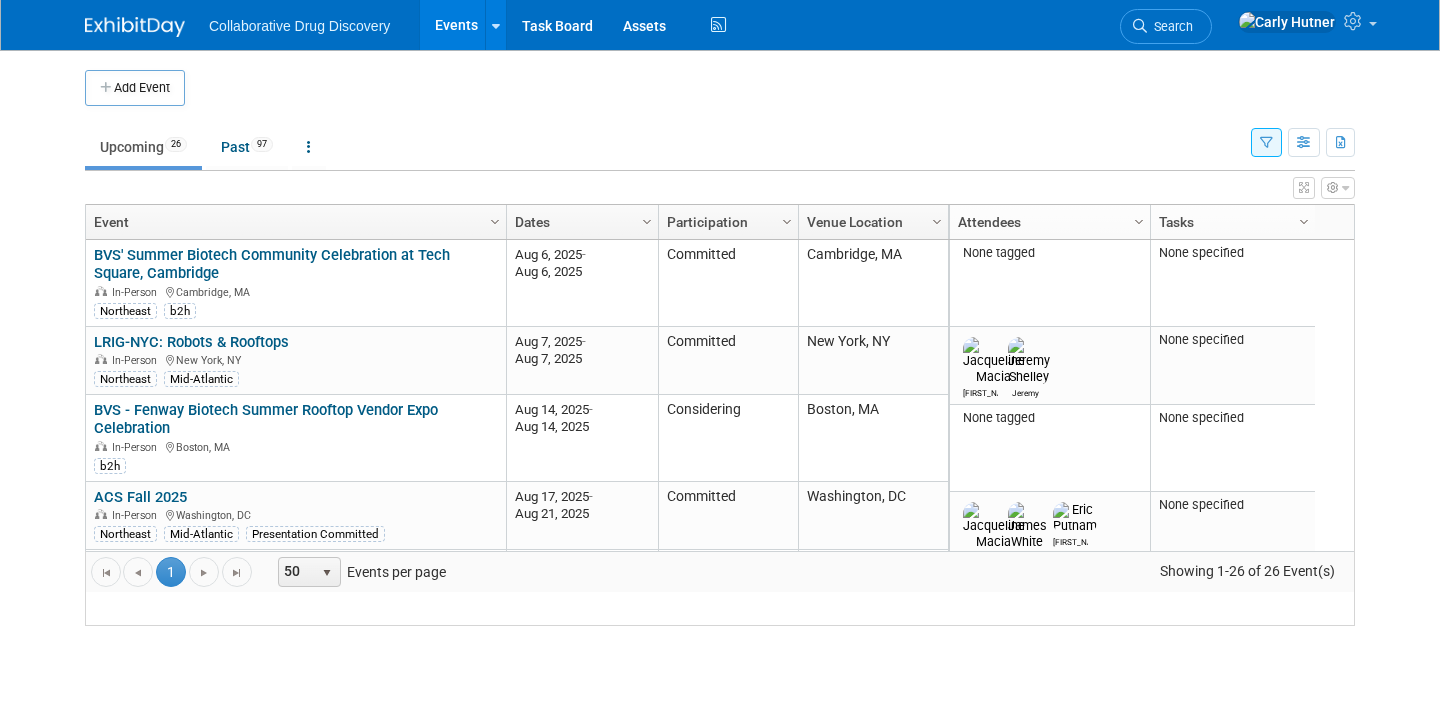 scroll, scrollTop: 0, scrollLeft: 0, axis: both 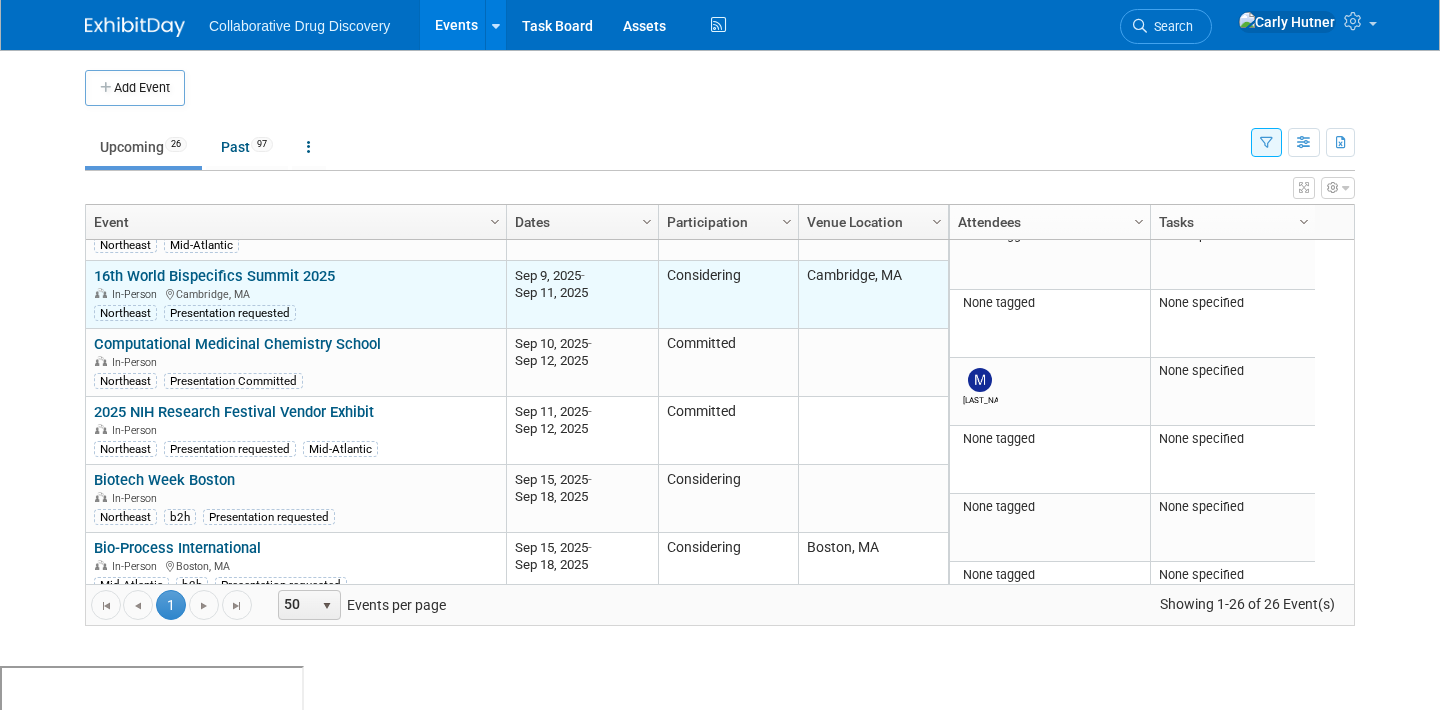 click on "16th World Bispecifics Summit 2025" at bounding box center (214, 276) 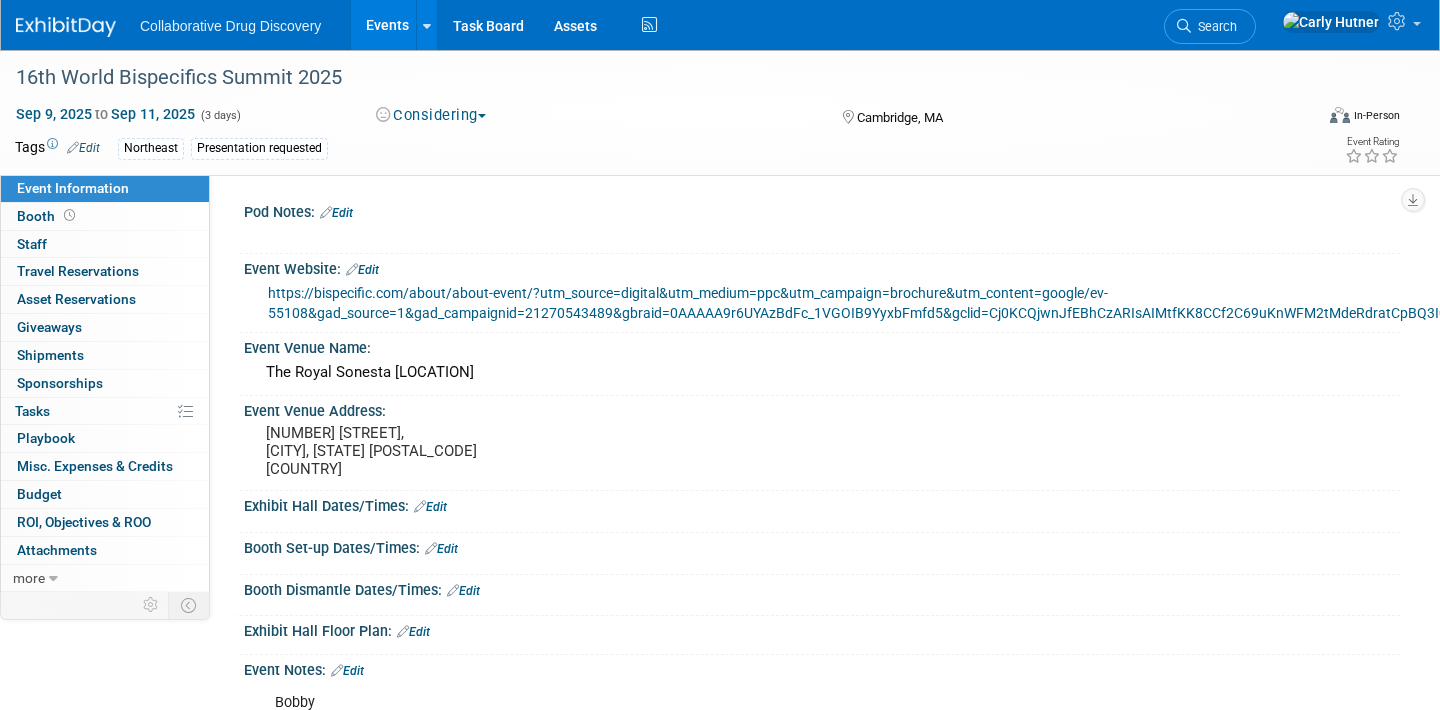scroll, scrollTop: 0, scrollLeft: 0, axis: both 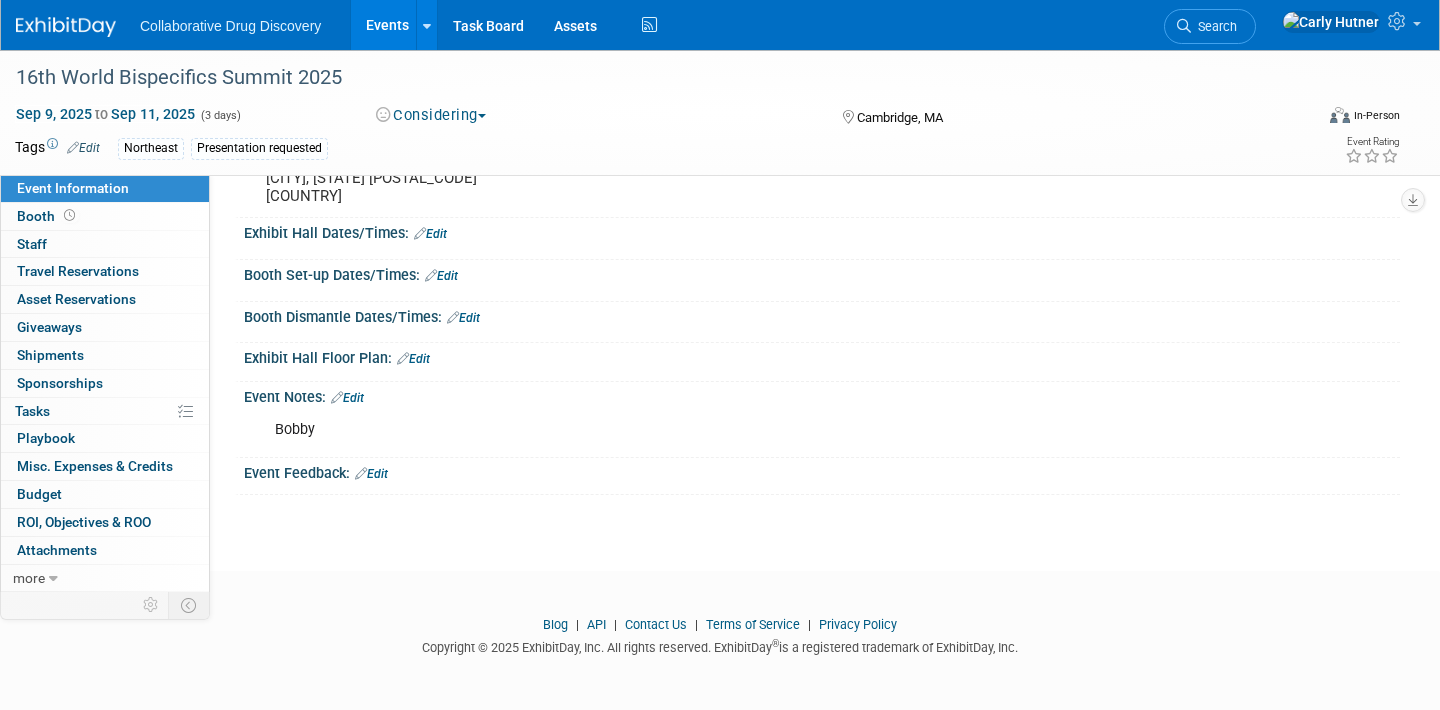 click on "Events" at bounding box center [387, 25] 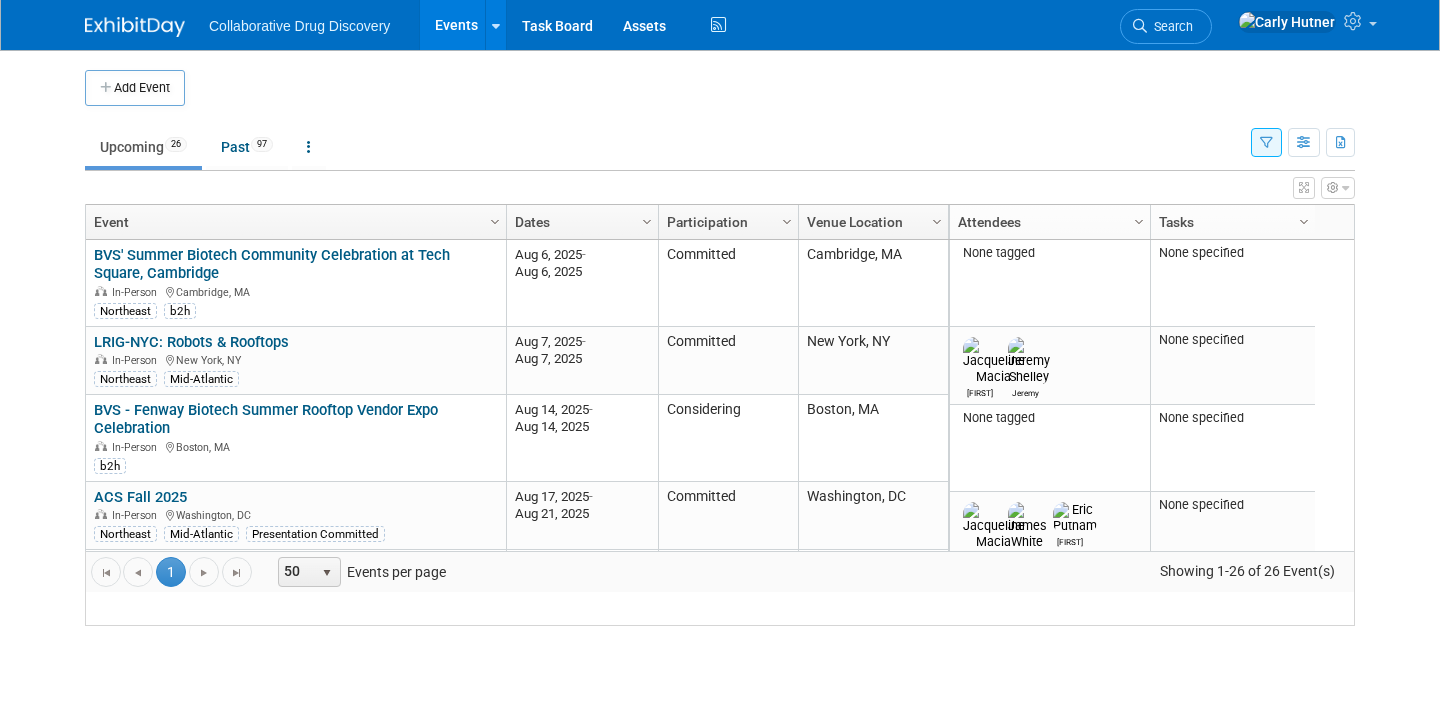 scroll, scrollTop: 0, scrollLeft: 0, axis: both 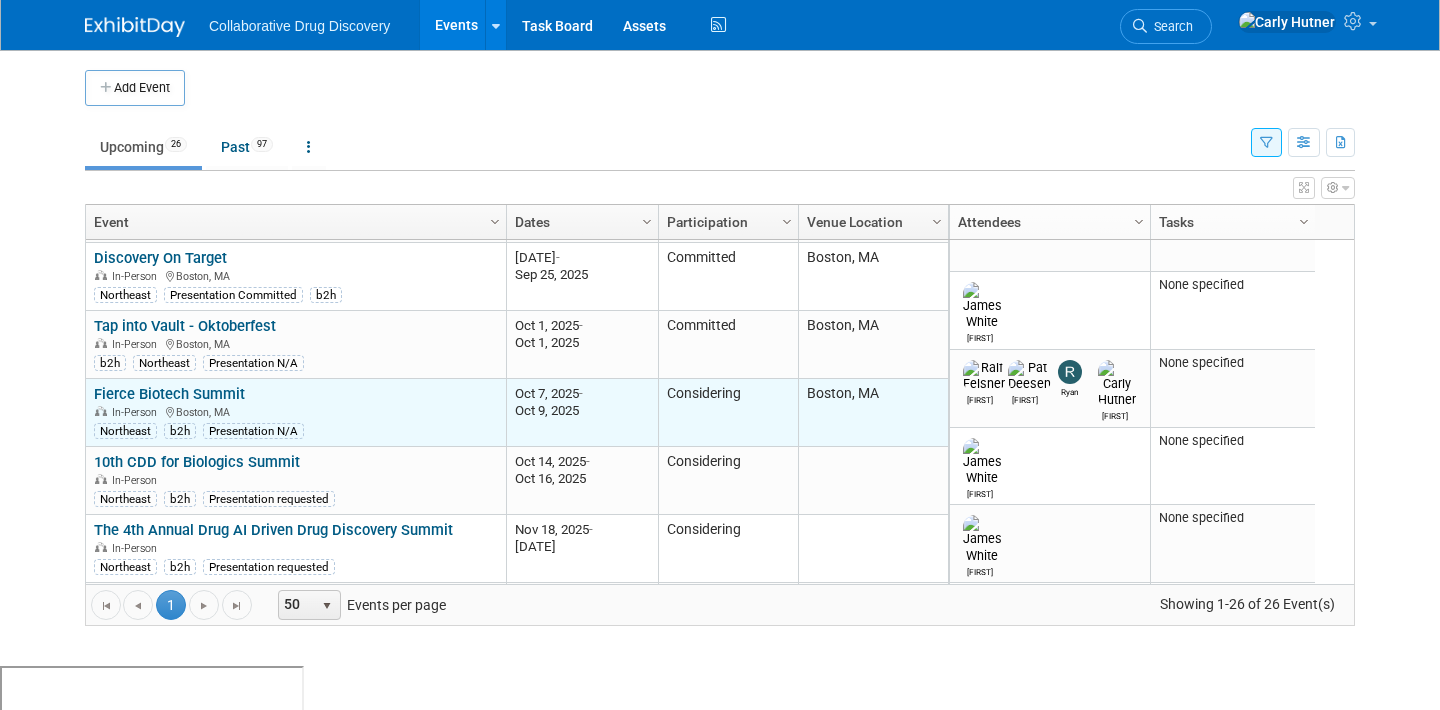 click on "Fierce Biotech Summit" at bounding box center (169, 394) 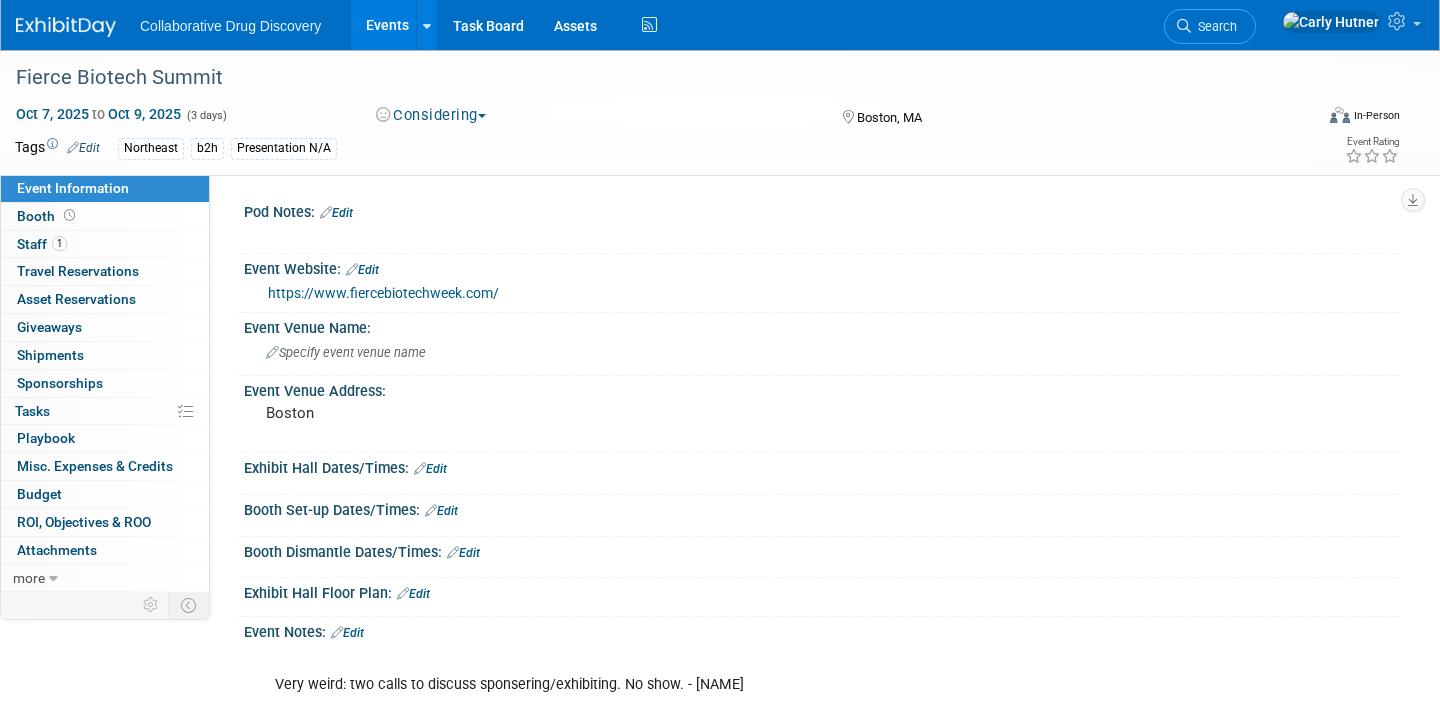 scroll, scrollTop: 0, scrollLeft: 0, axis: both 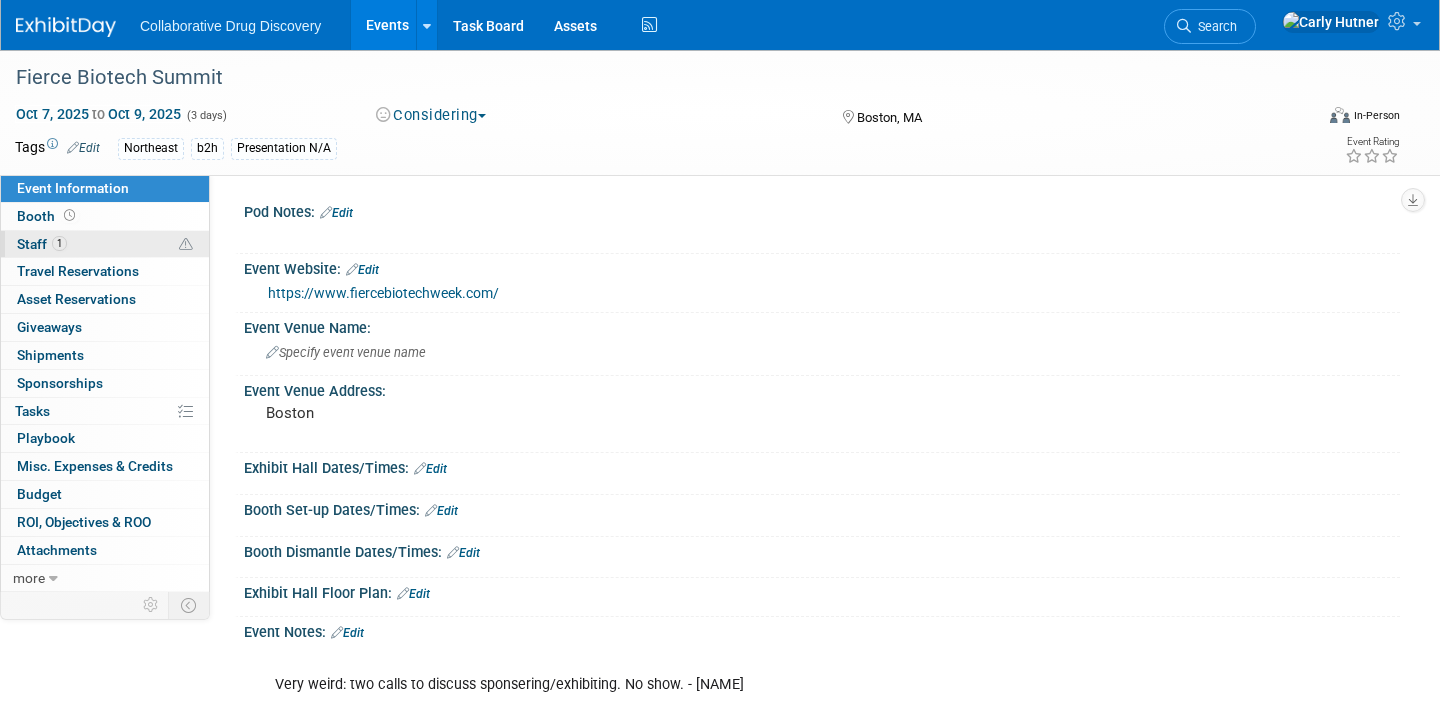 click on "1
Staff 1" at bounding box center (105, 244) 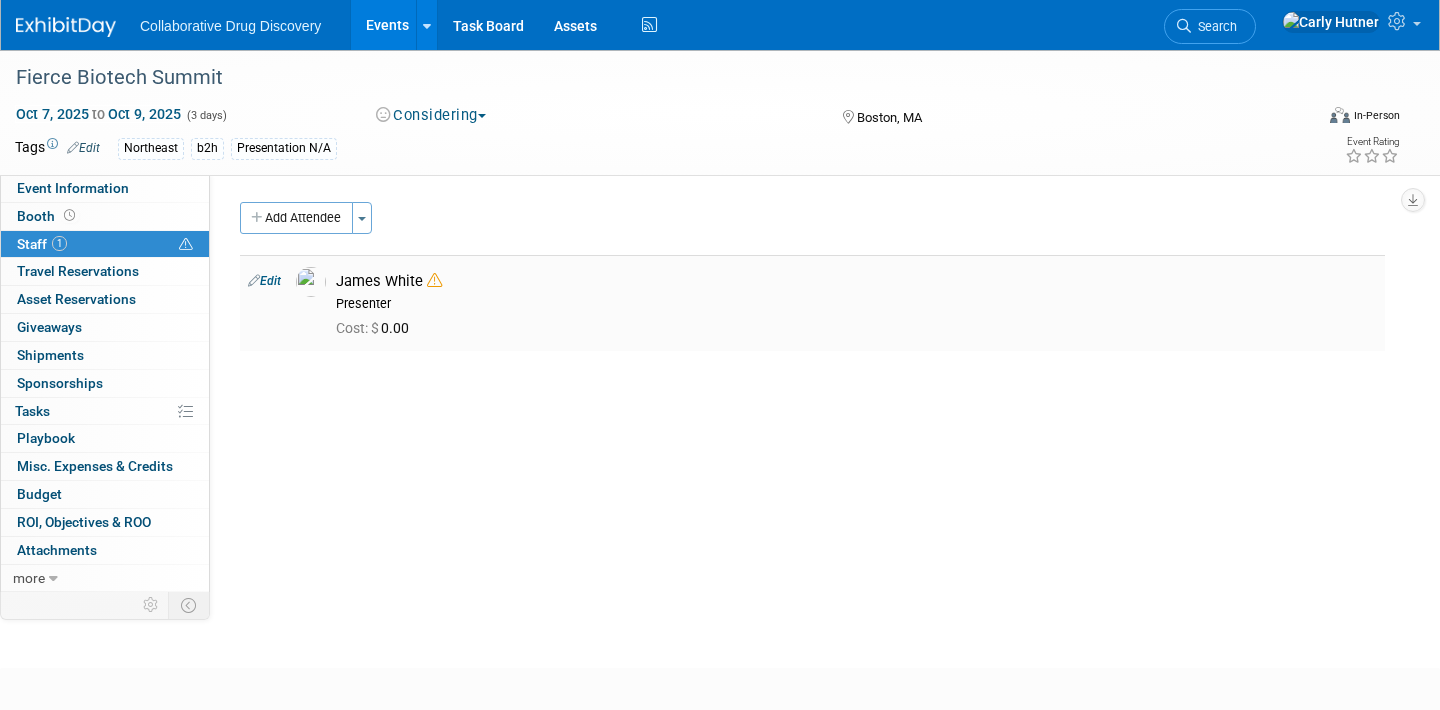 click at bounding box center (434, 280) 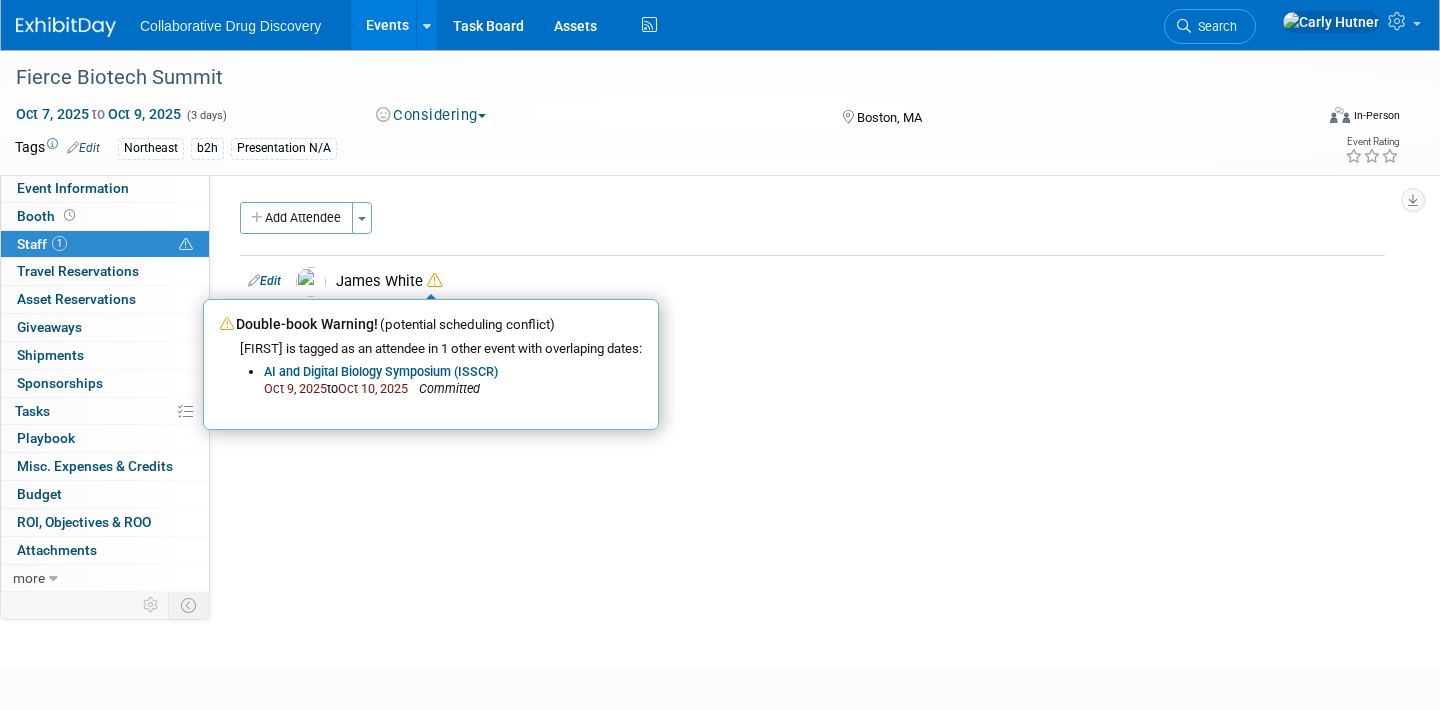 click on "Pod Notes:
Edit
X
Event Website:
Edit
https://www.fiercebiotechweek.com/
Event Venue Name:
Specify event venue name
Event Venue Address:
[CITY]
Exhibit Hall Dates/Times:
Edit
Save Changes
Cancel
Booth Set-up Dates/Times:
Edit
Save Changes
Cancel
Booth Dismantle Dates/Times:
Edit
Save Changes
Cancel
Exhibit Hall Floor Plan:
Edit
Event Notes:
Edit
Very weird: two calls to discuss sponsering/exhibiting. No show. - [NAME] Reached out for sponsership packages 7/3: https://www.fiercebiotechweek.com/fiercebiotechweekcom/become-sponsor James Happy to Present
X
Event Feedback:
Edit
Booth Reservation & Invoice:
Edit
Need to Reserve" at bounding box center (805, 383) 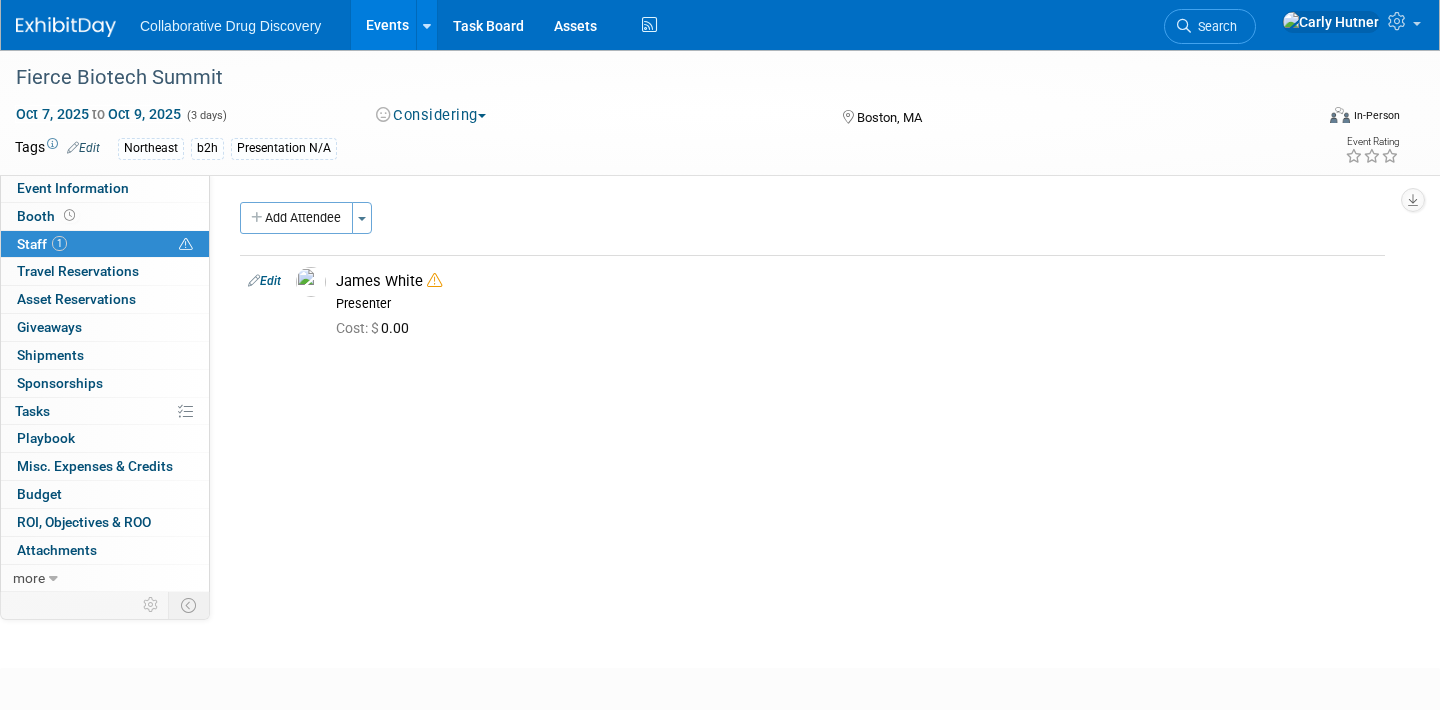 click on "Events" at bounding box center (387, 25) 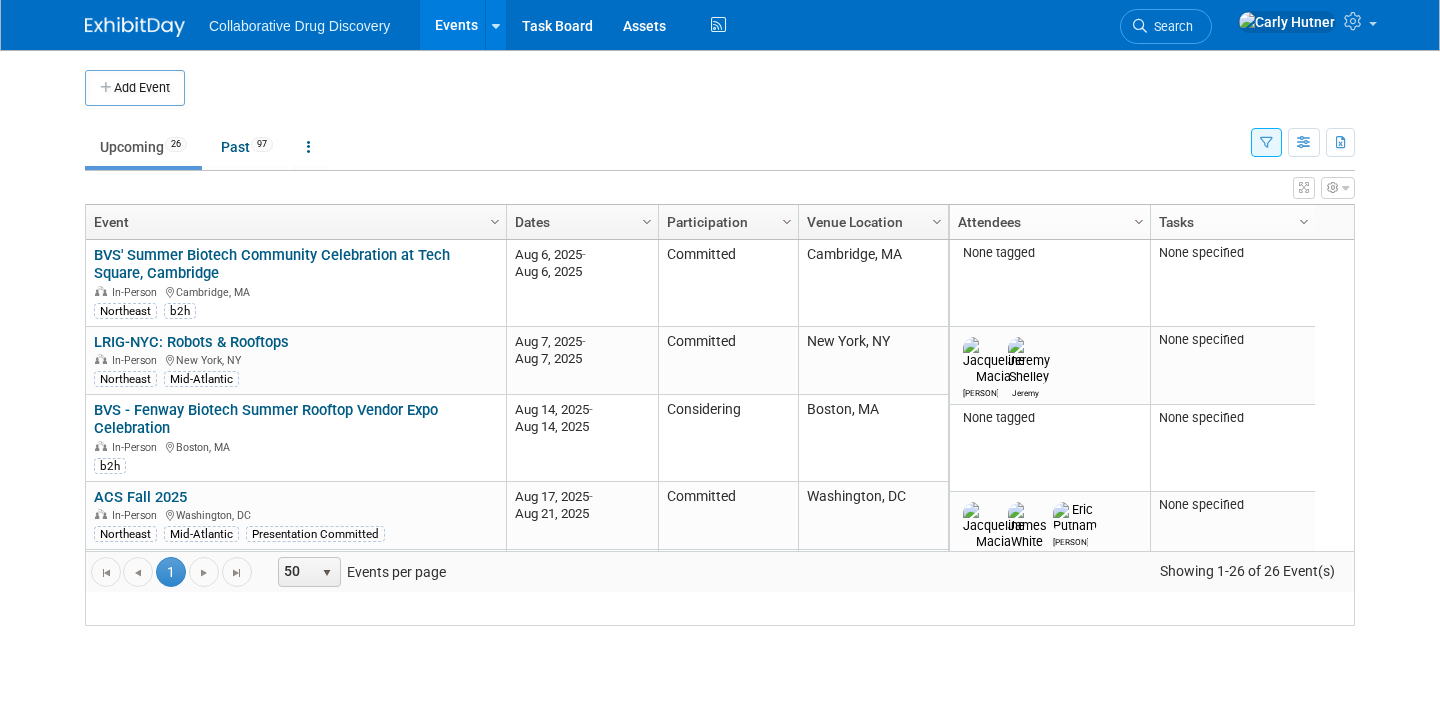 scroll, scrollTop: 0, scrollLeft: 0, axis: both 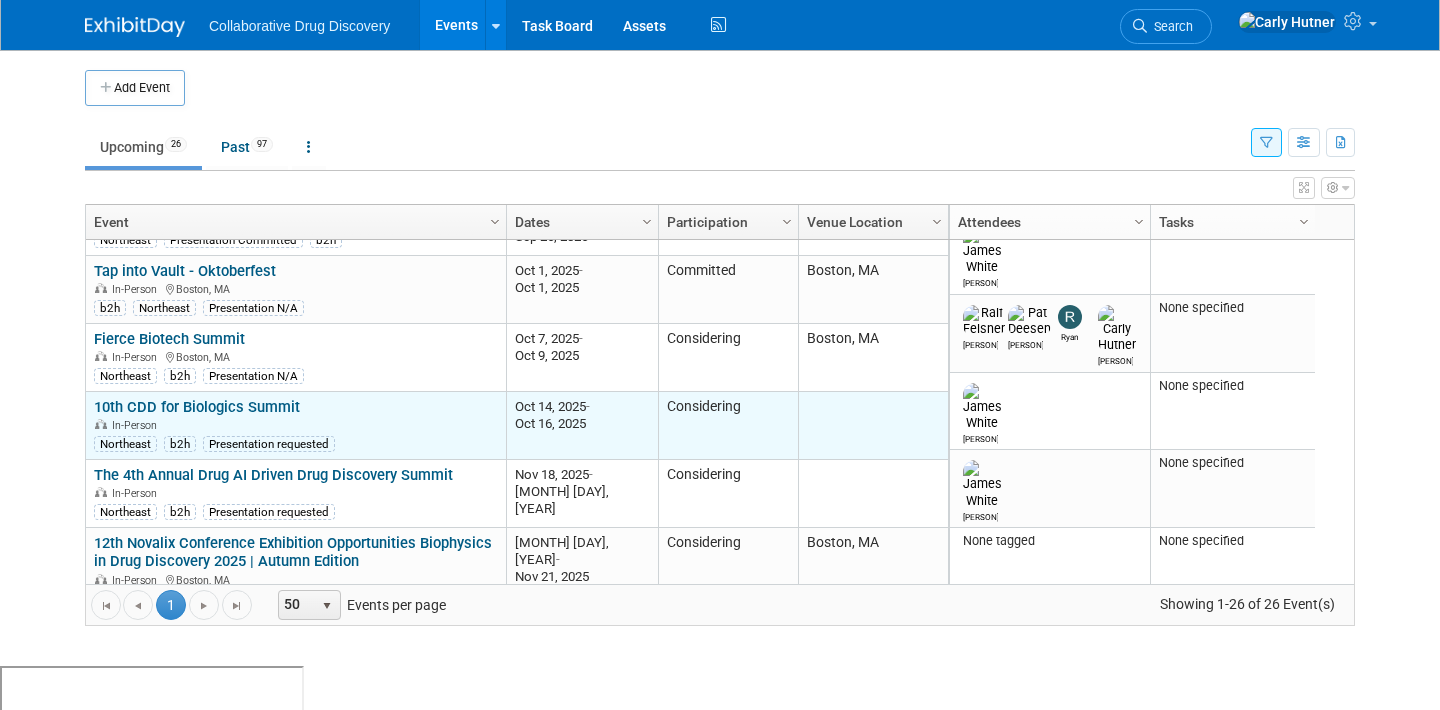 click on "10th CDD for Biologics Summit" at bounding box center (197, 407) 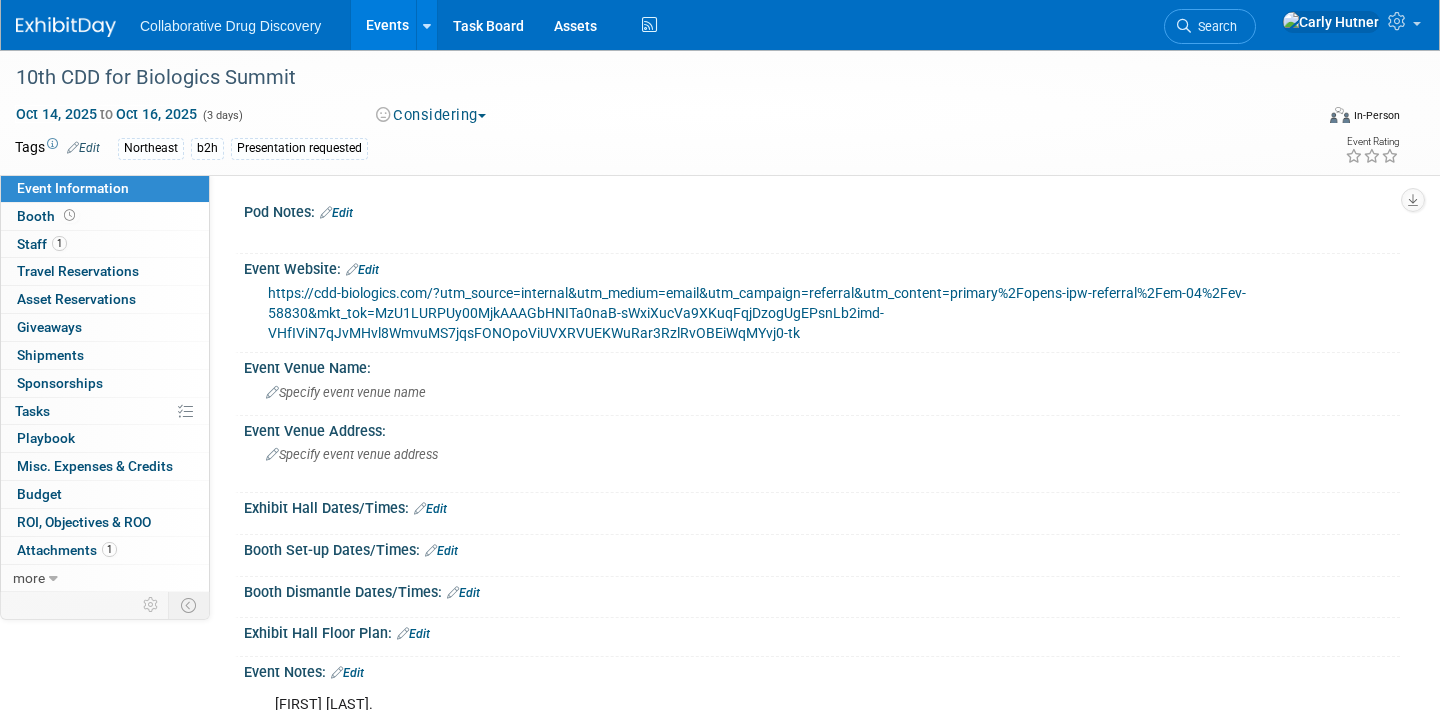 scroll, scrollTop: 0, scrollLeft: 0, axis: both 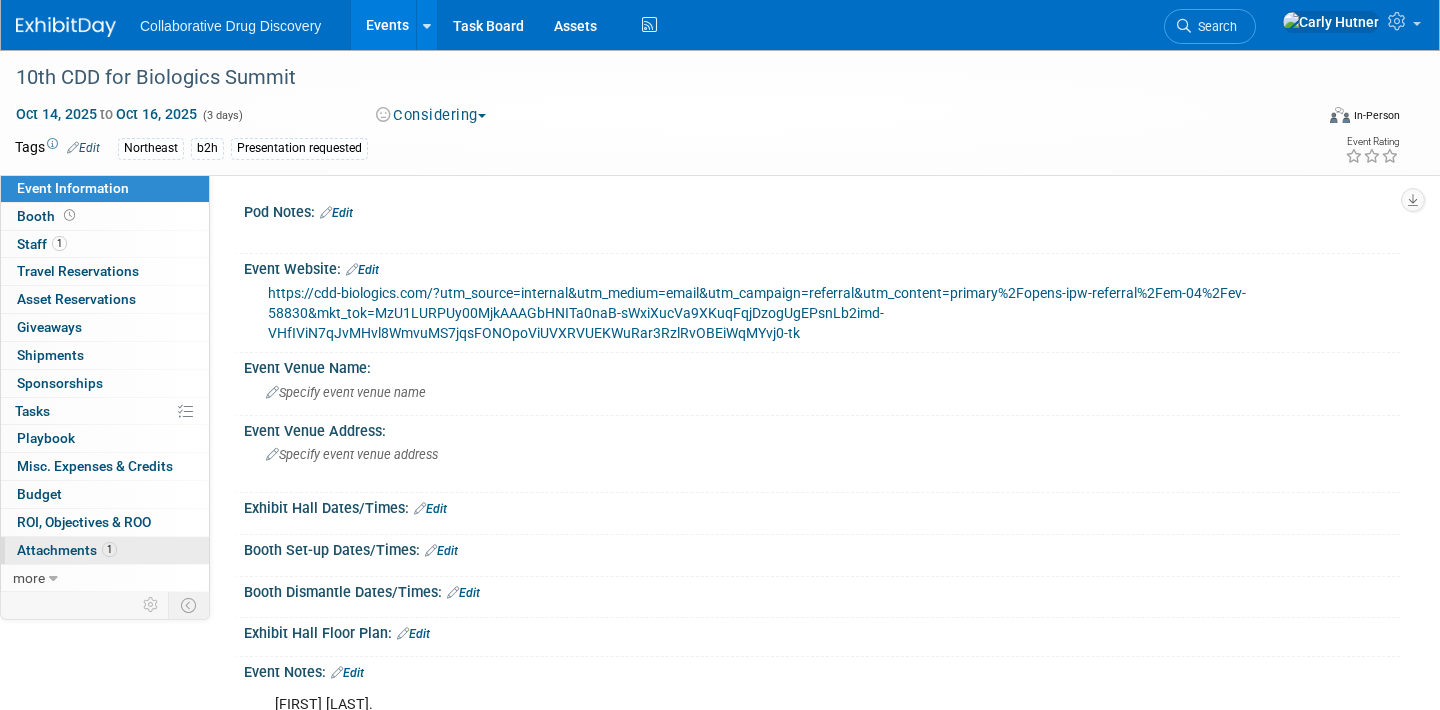 click on "1
Attachments 1" at bounding box center [105, 550] 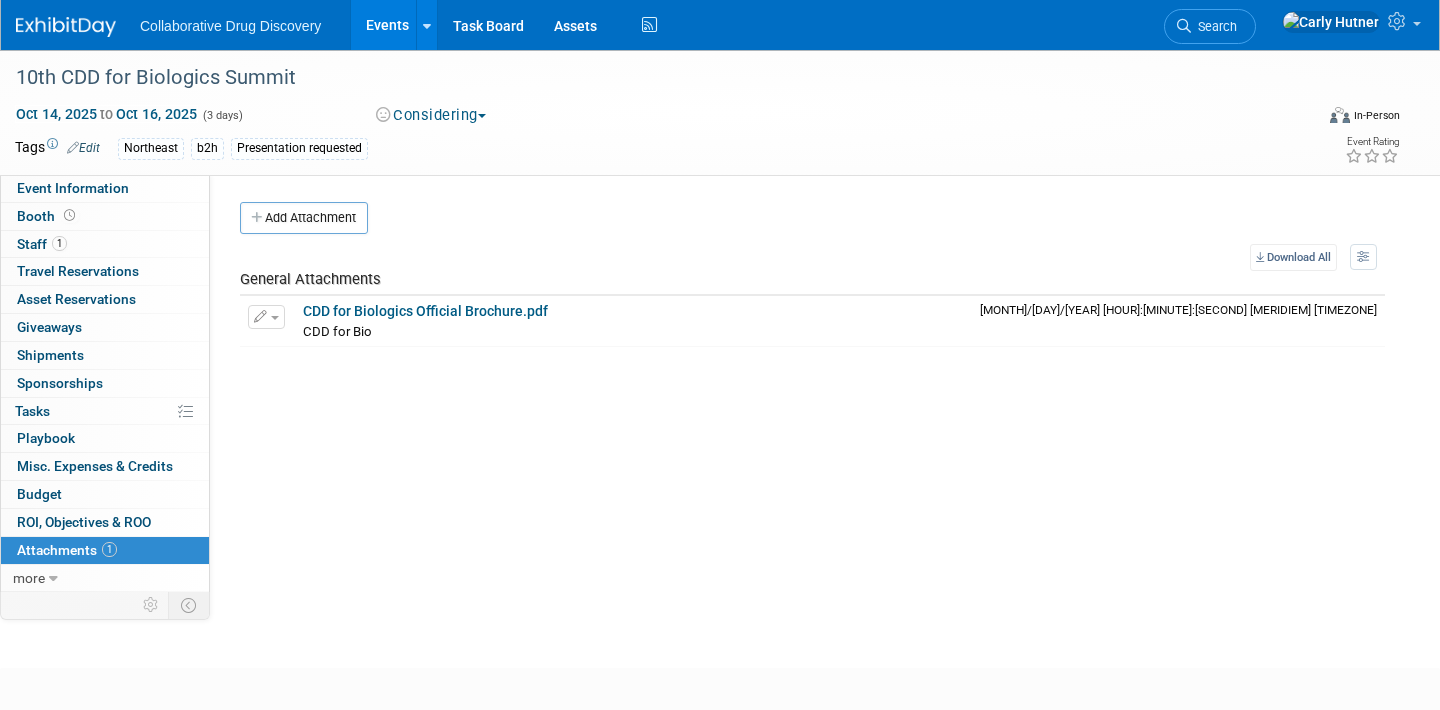 click on "Events" at bounding box center [387, 25] 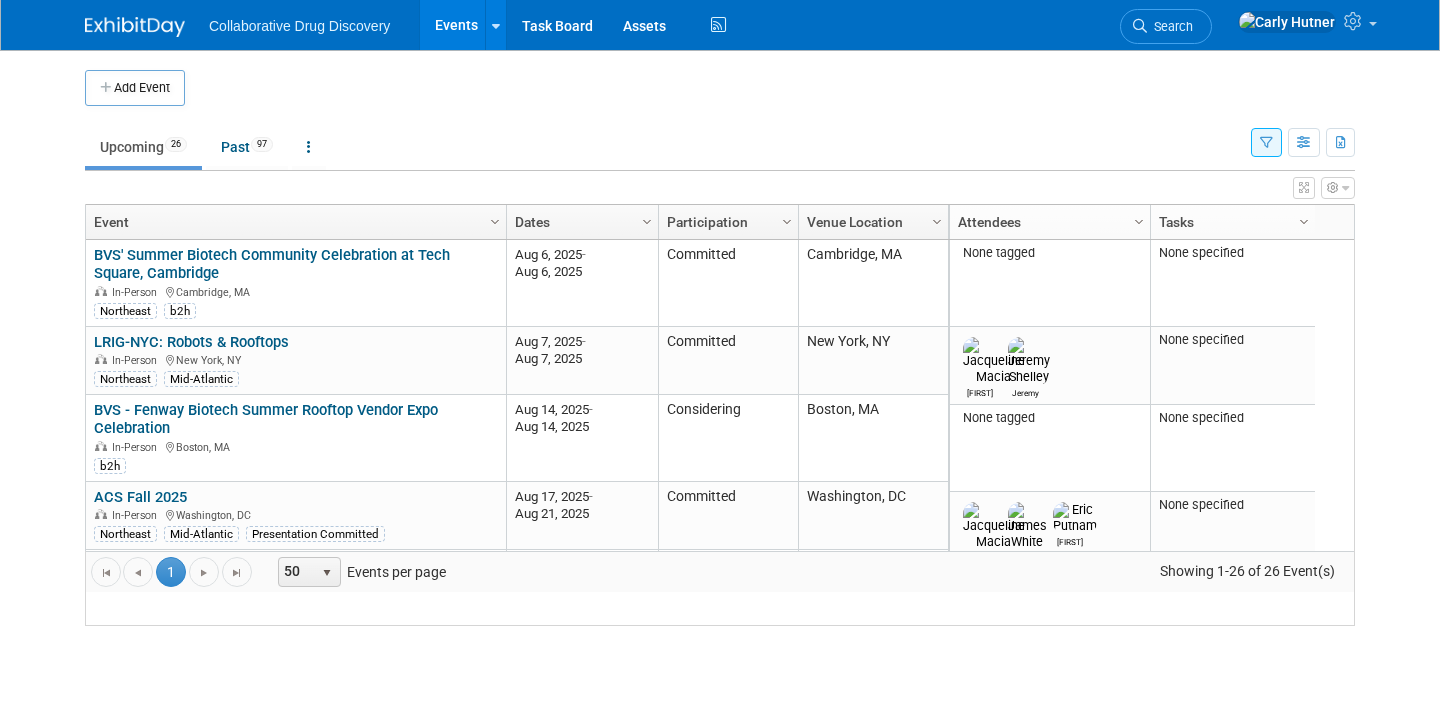 scroll, scrollTop: 0, scrollLeft: 0, axis: both 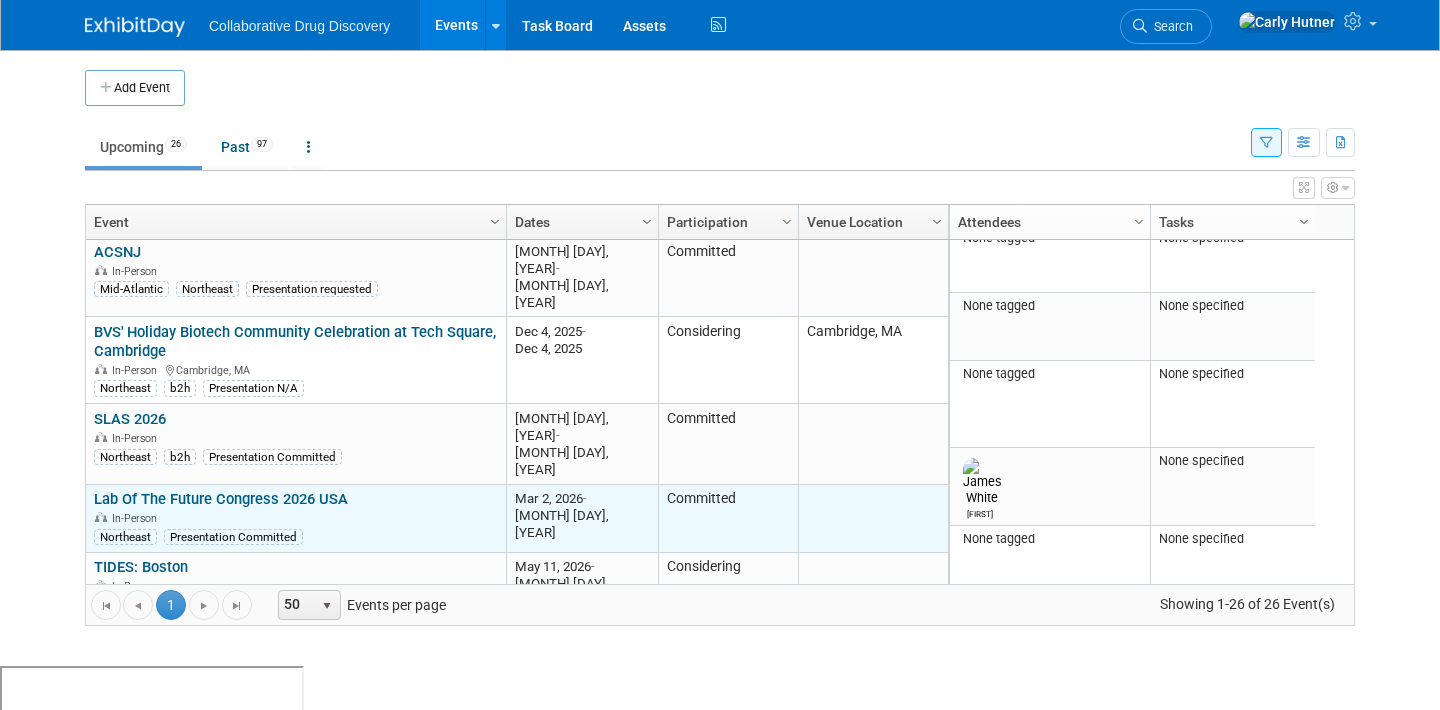 click on "Lab Of The Future Congress 2026 USA" at bounding box center [221, 499] 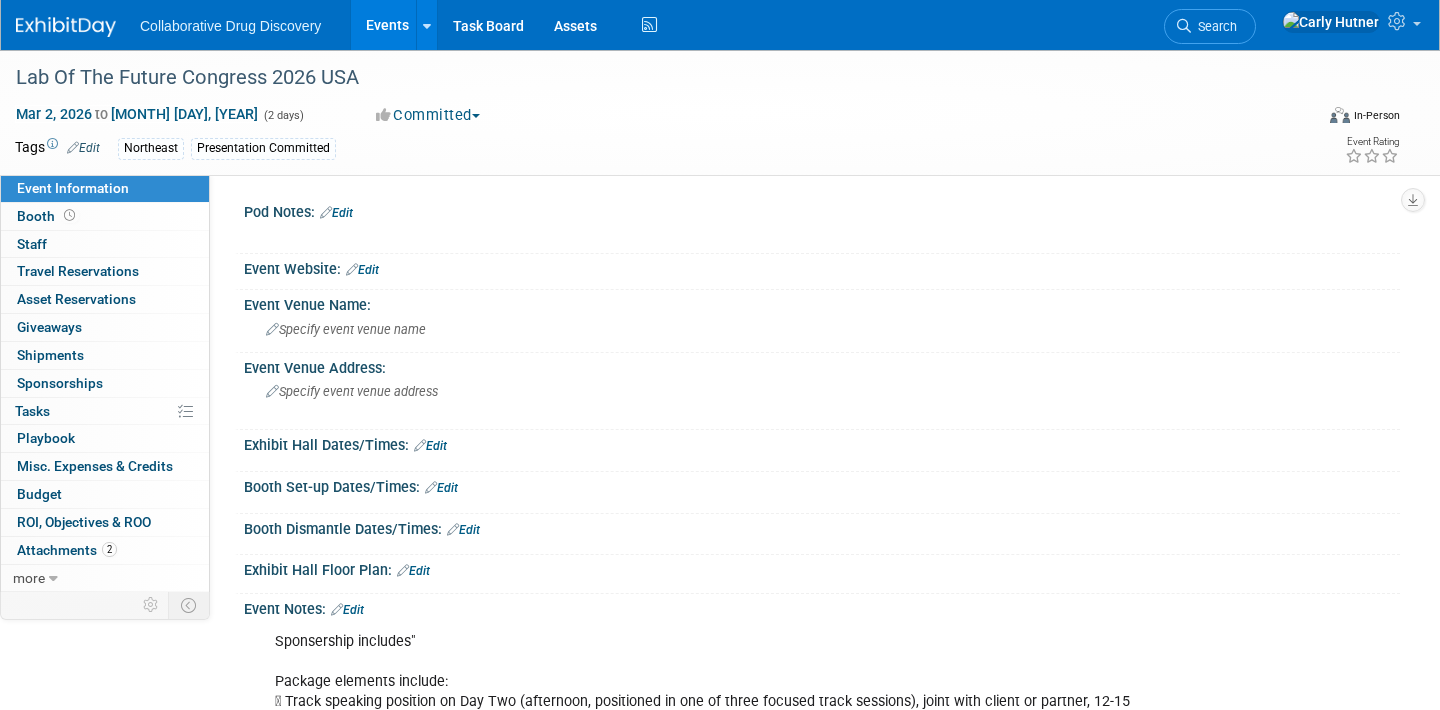 scroll, scrollTop: 0, scrollLeft: 0, axis: both 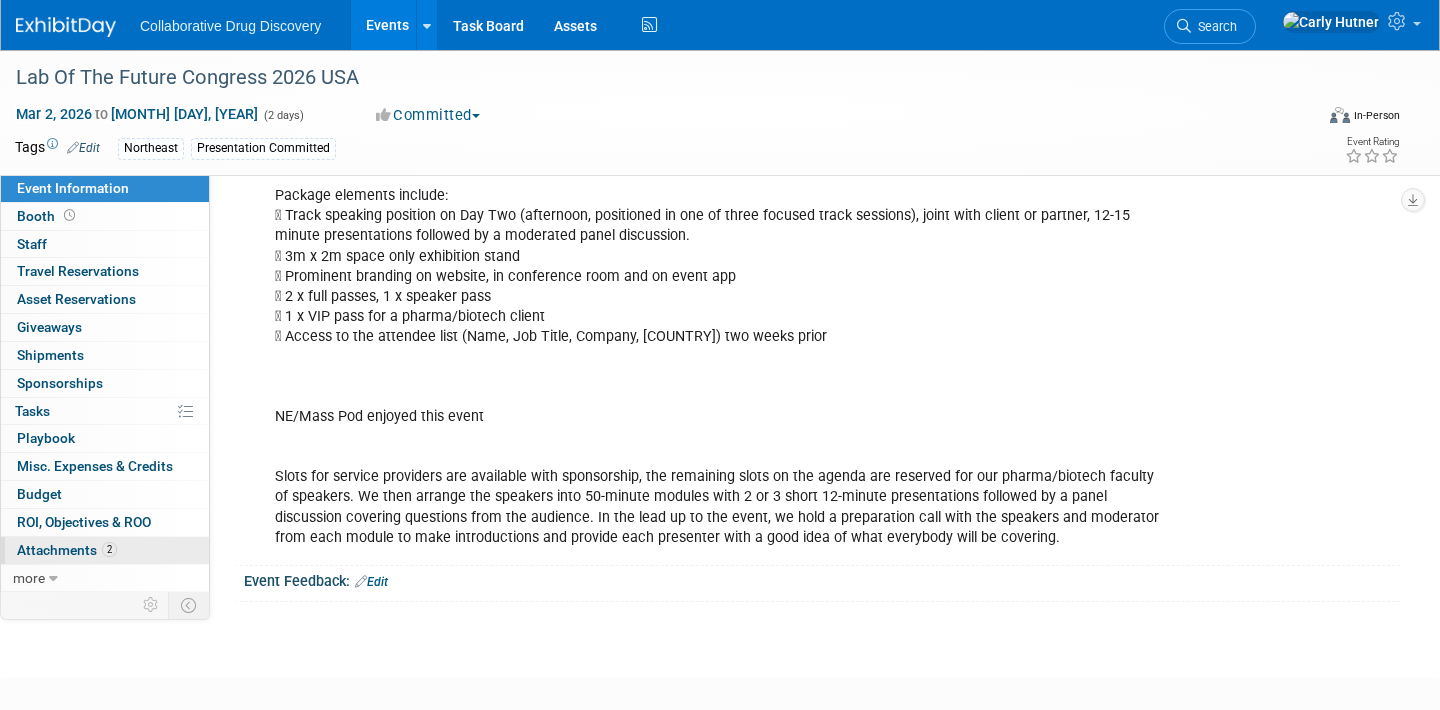 click on "2
Attachments 2" at bounding box center (105, 550) 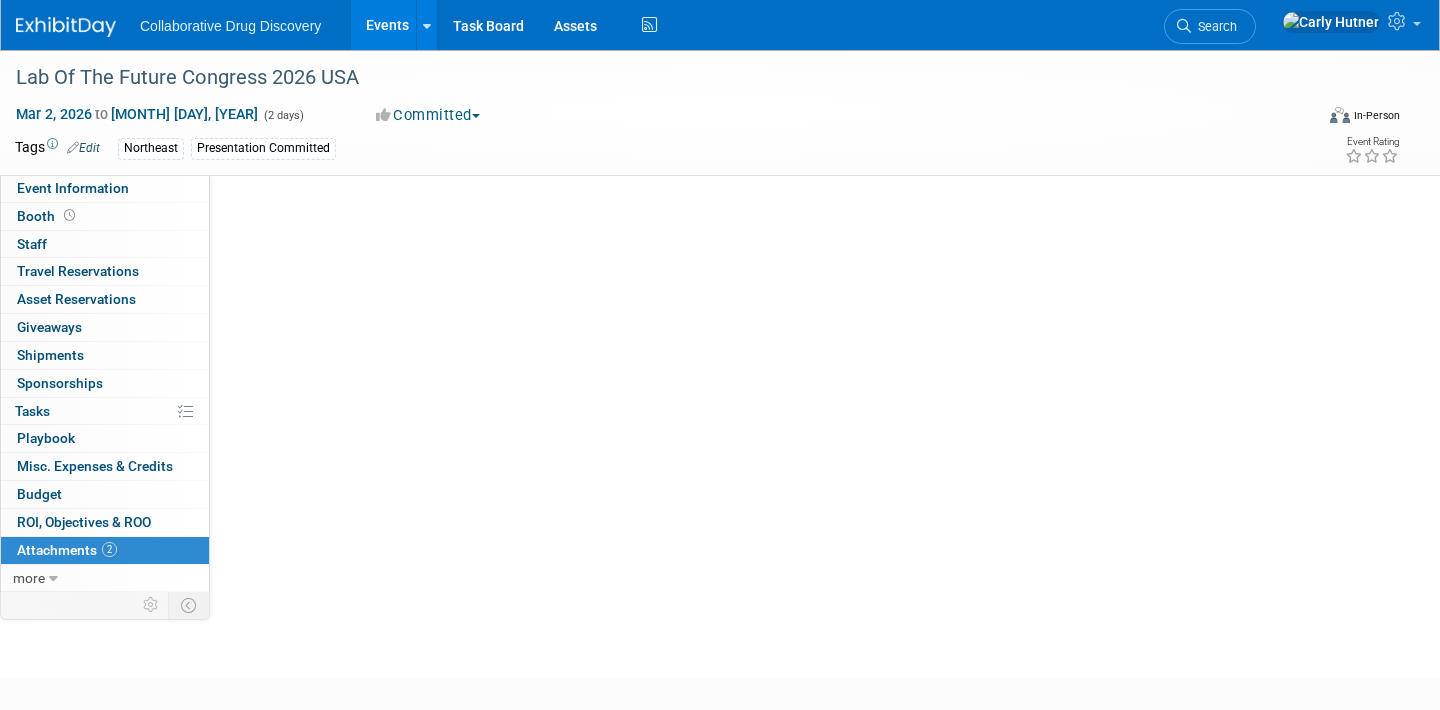 scroll, scrollTop: 0, scrollLeft: 0, axis: both 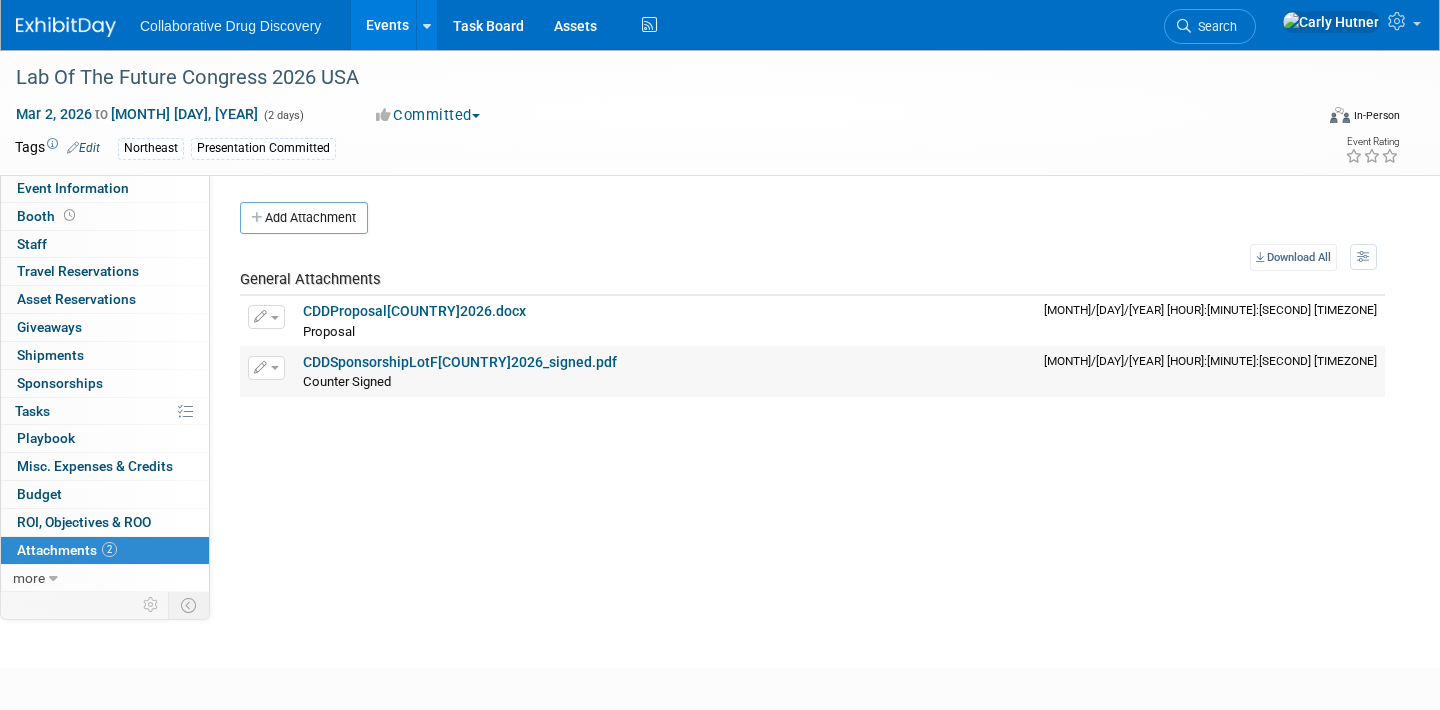 click on "CDDSponsorshipLotF[COUNTRY]2026_signed.pdf" at bounding box center [460, 362] 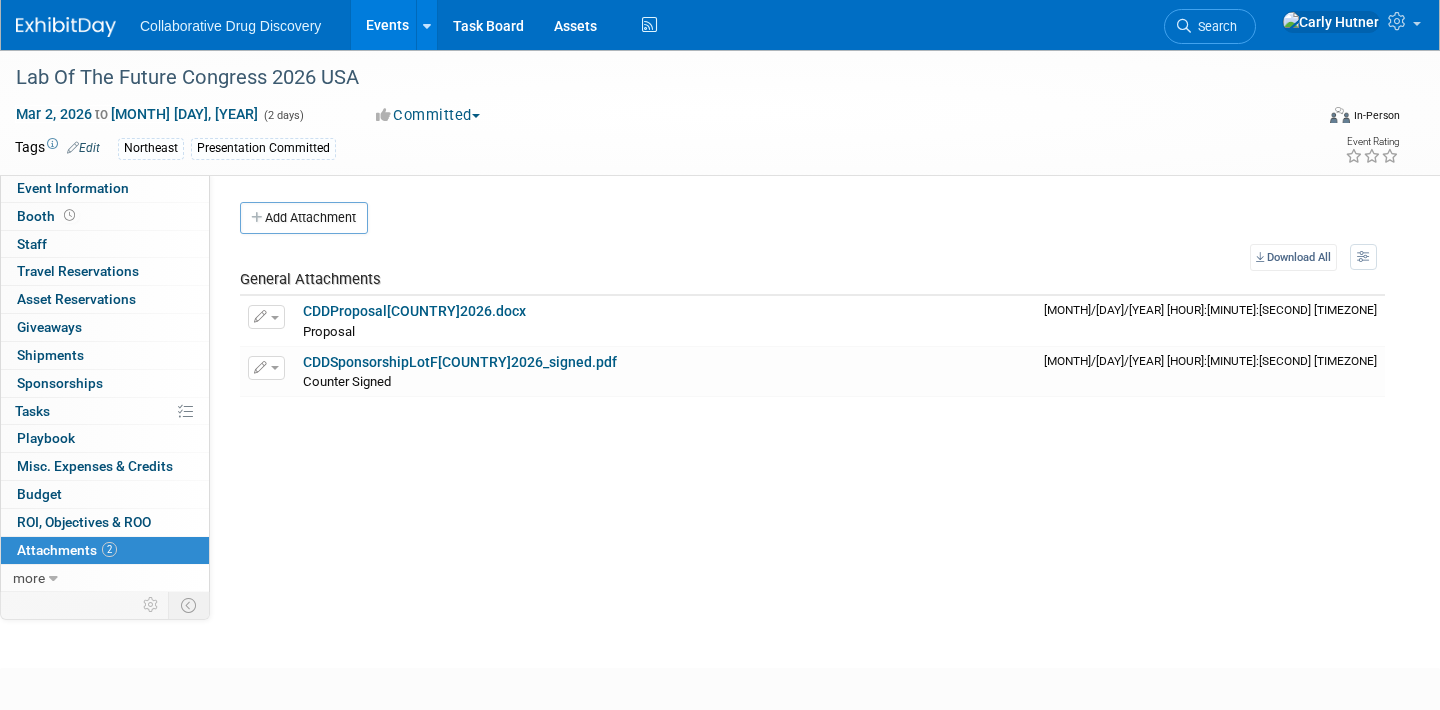 click on "Events" at bounding box center [387, 25] 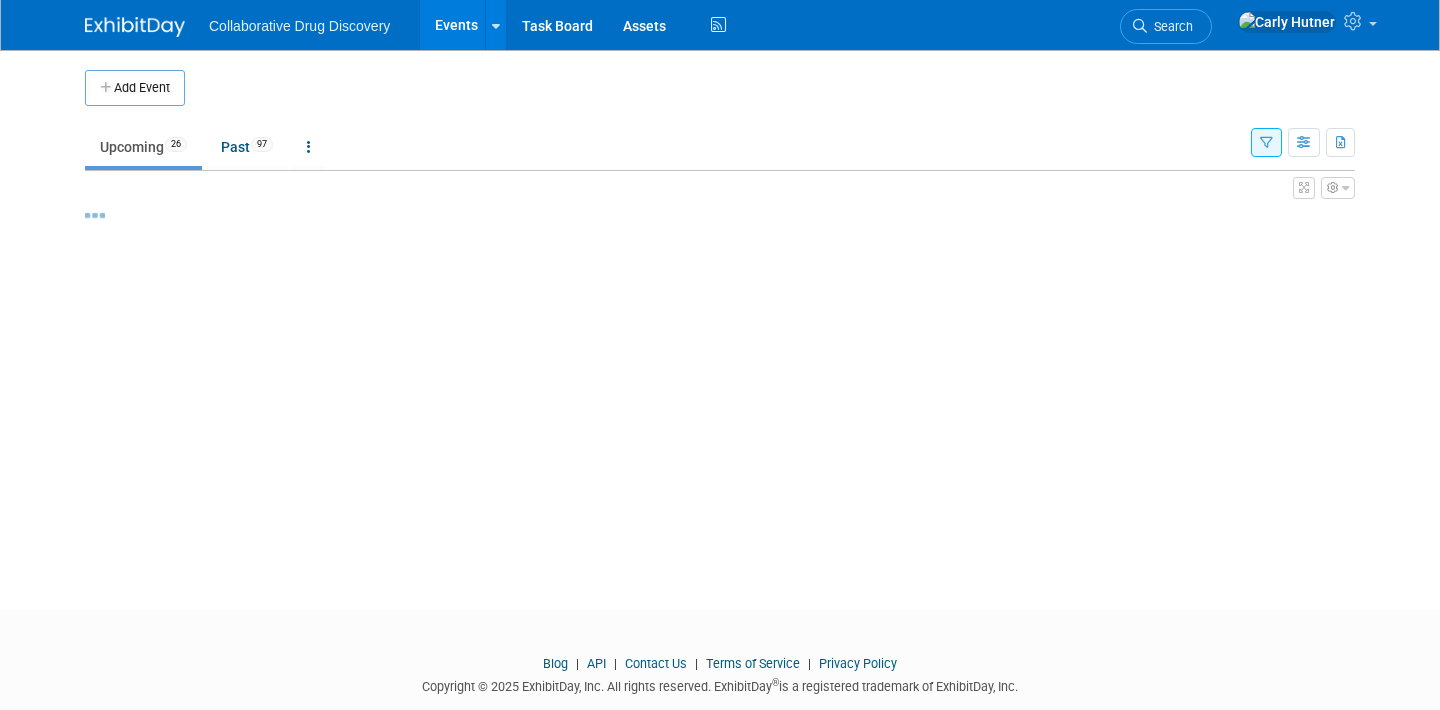 scroll, scrollTop: 0, scrollLeft: 0, axis: both 